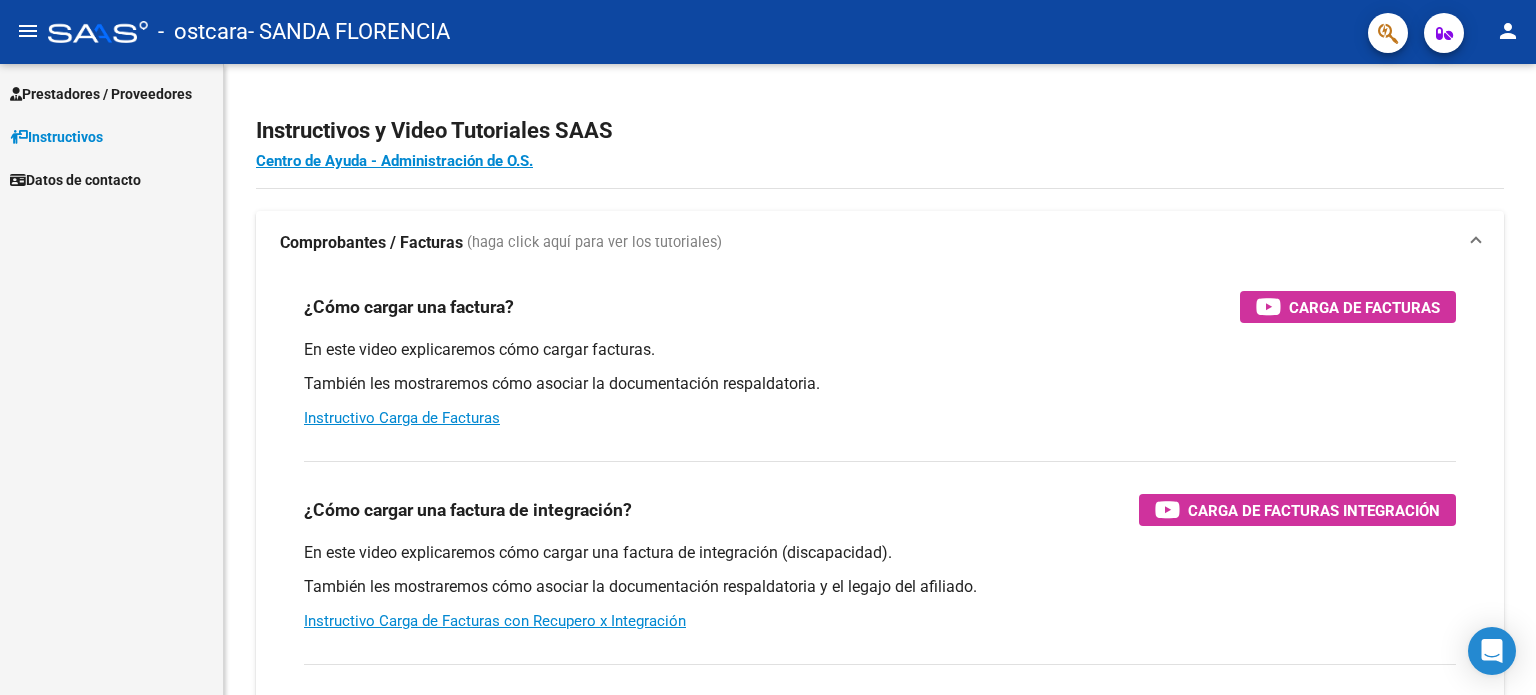 scroll, scrollTop: 0, scrollLeft: 0, axis: both 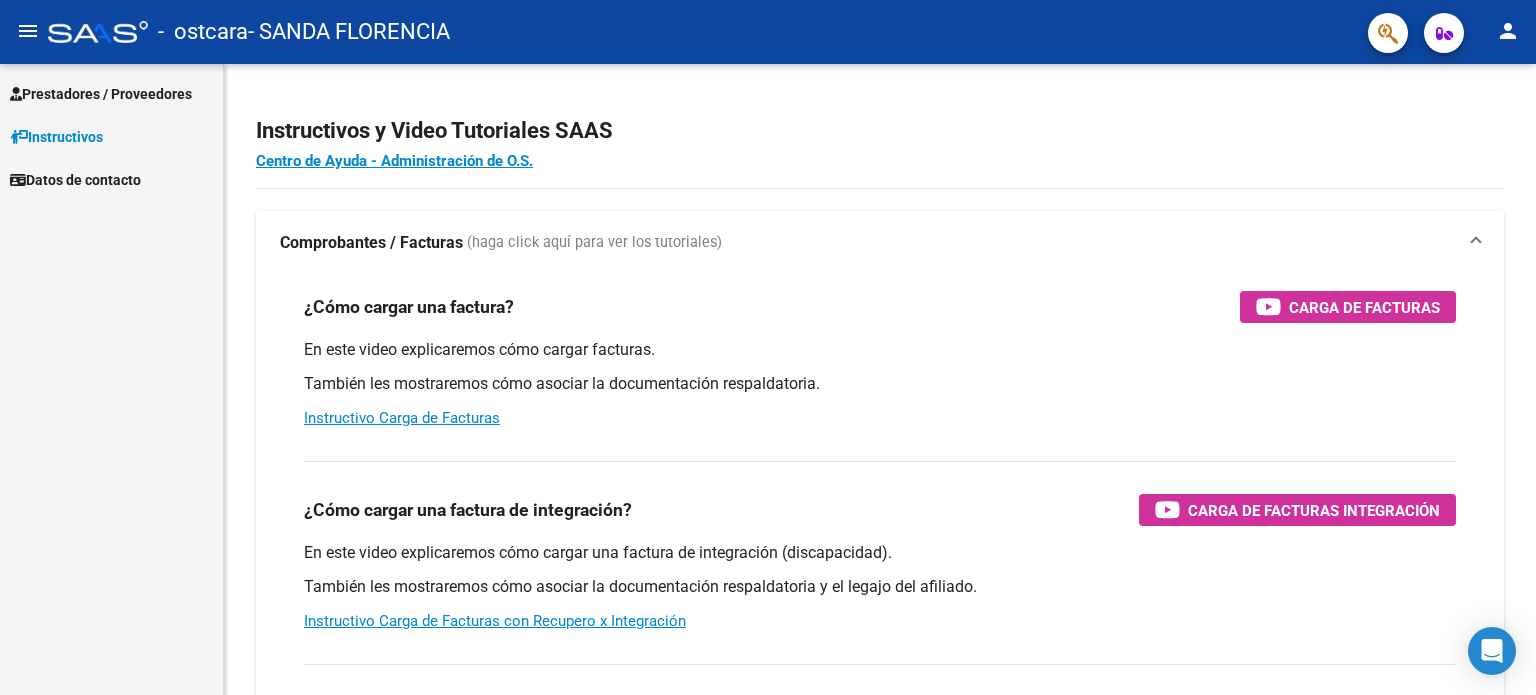 click on "Instructivos" at bounding box center (56, 137) 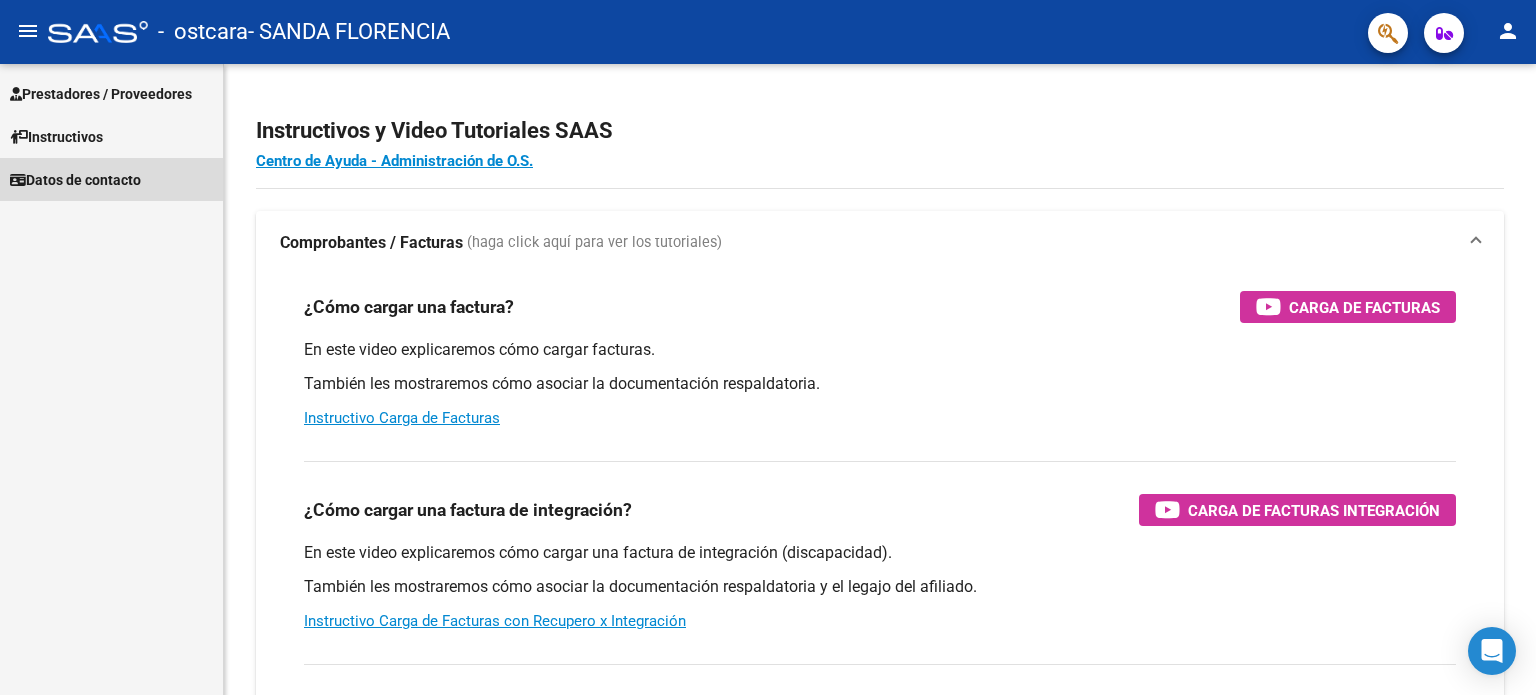 click on "Datos de contacto" at bounding box center (75, 180) 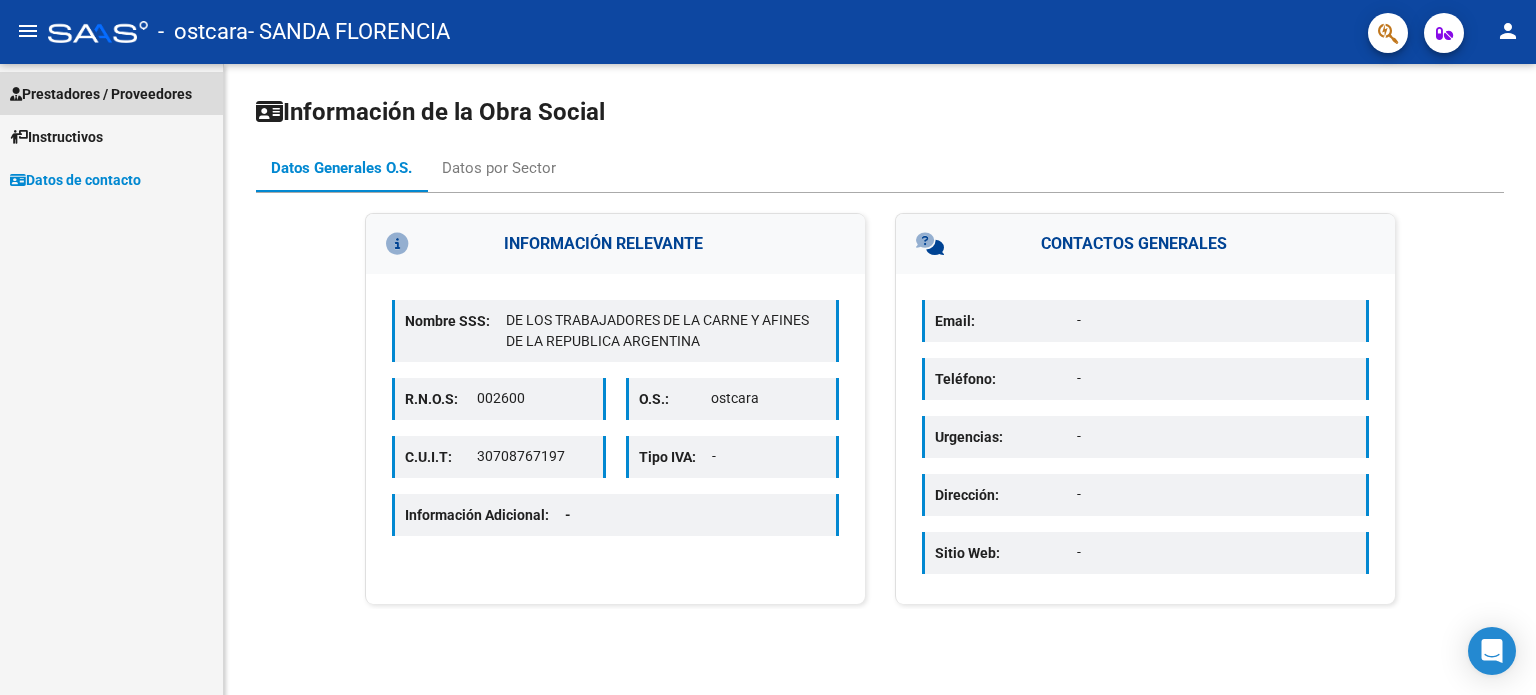 click on "Prestadores / Proveedores" at bounding box center [101, 94] 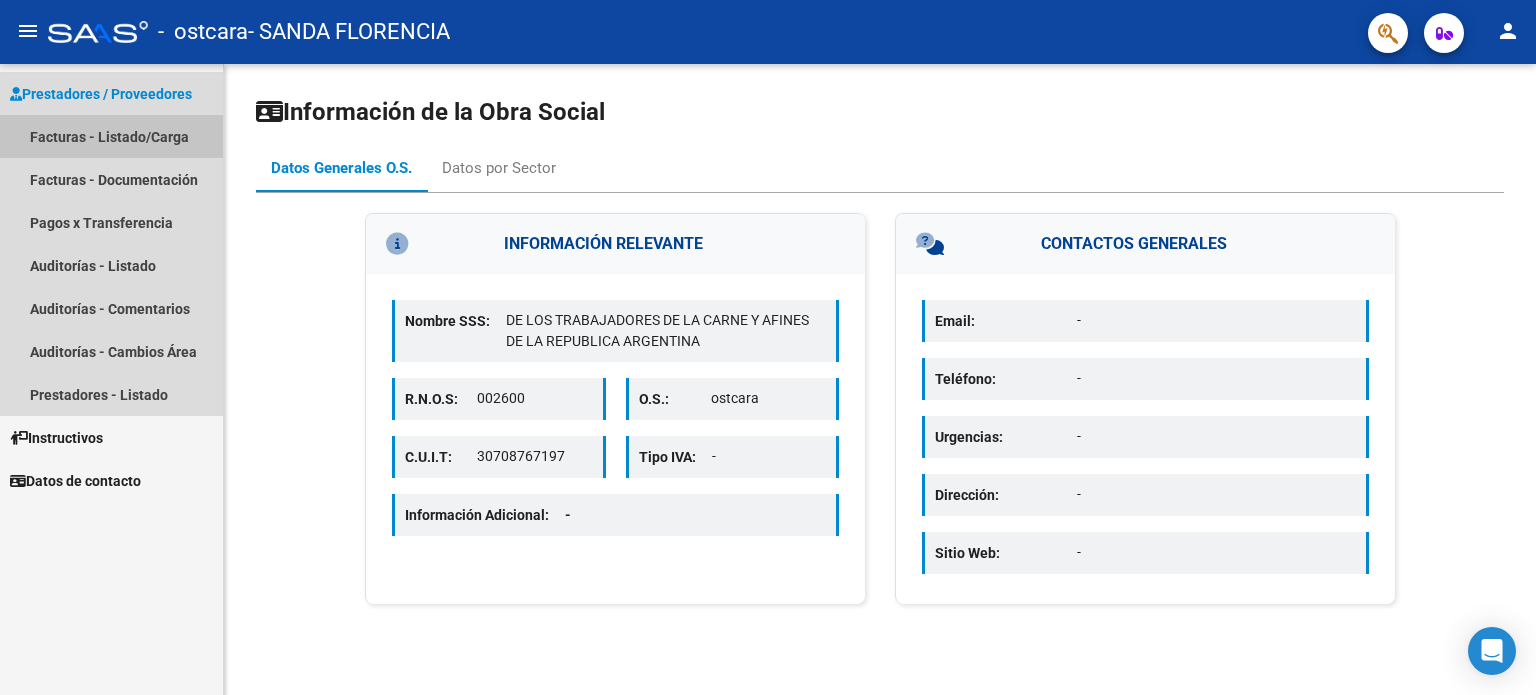 click on "Facturas - Listado/Carga" at bounding box center [111, 136] 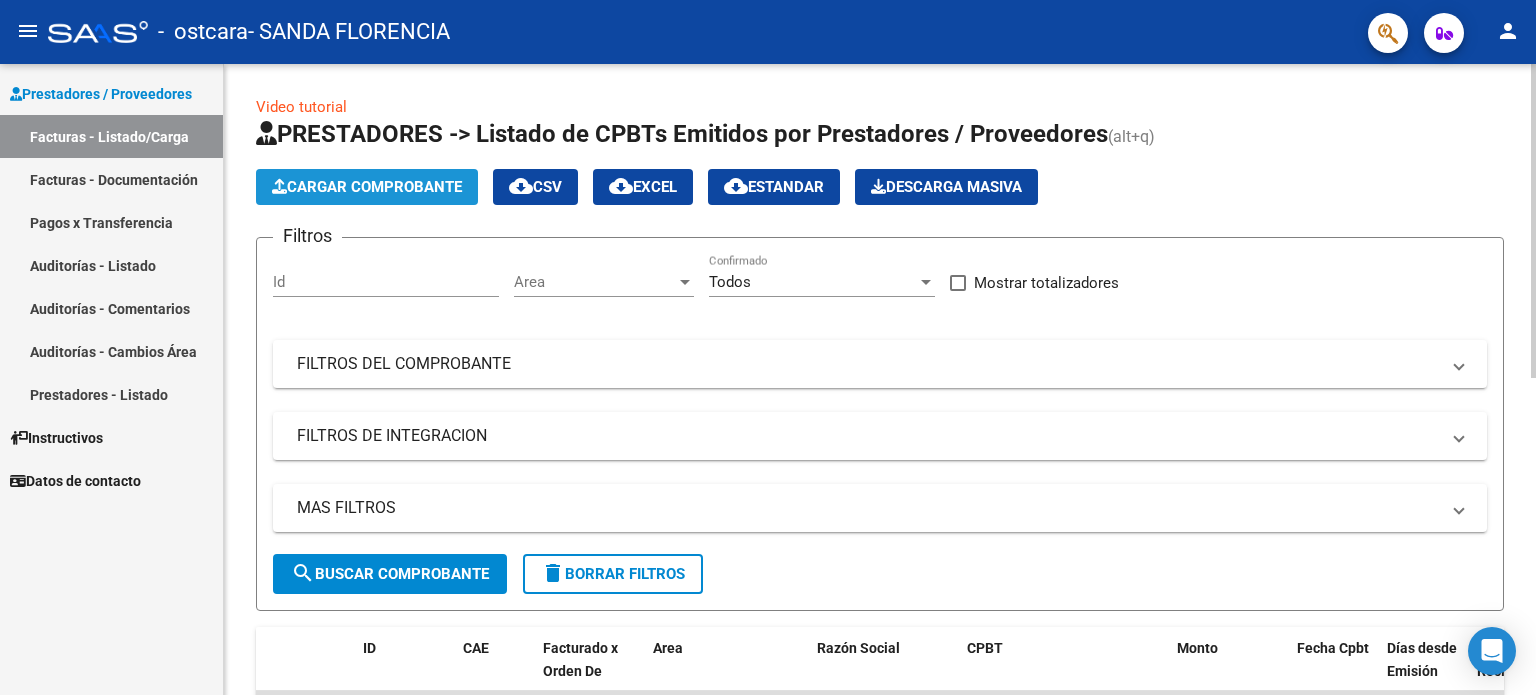 click on "Cargar Comprobante" 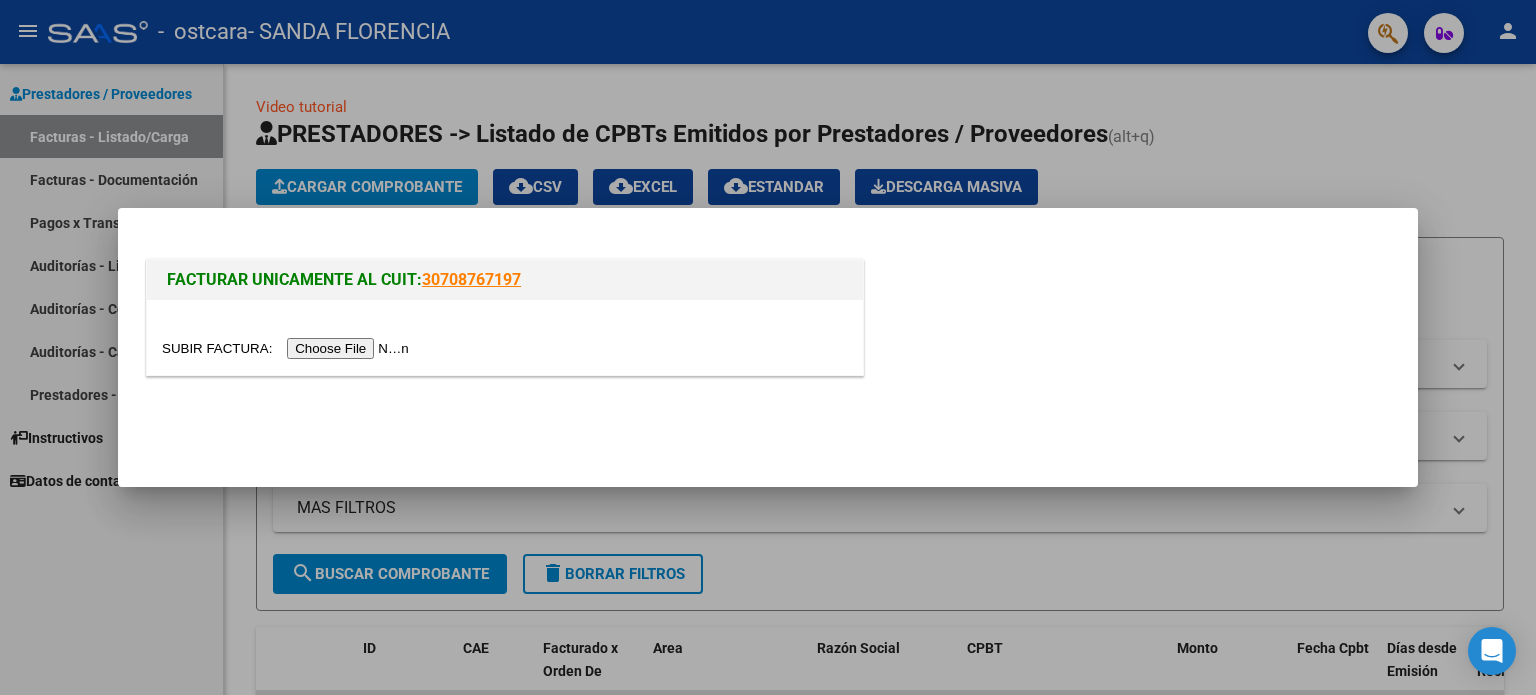 click at bounding box center (288, 348) 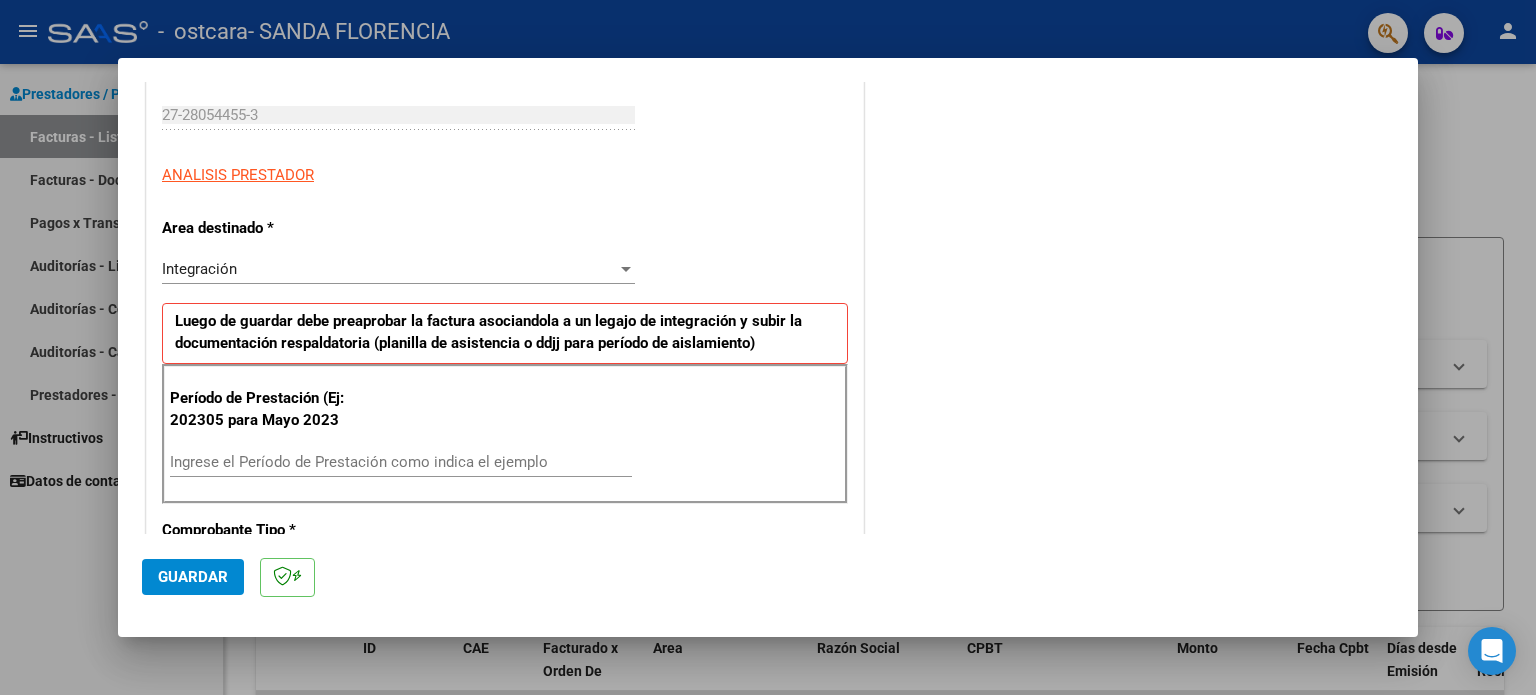 scroll, scrollTop: 400, scrollLeft: 0, axis: vertical 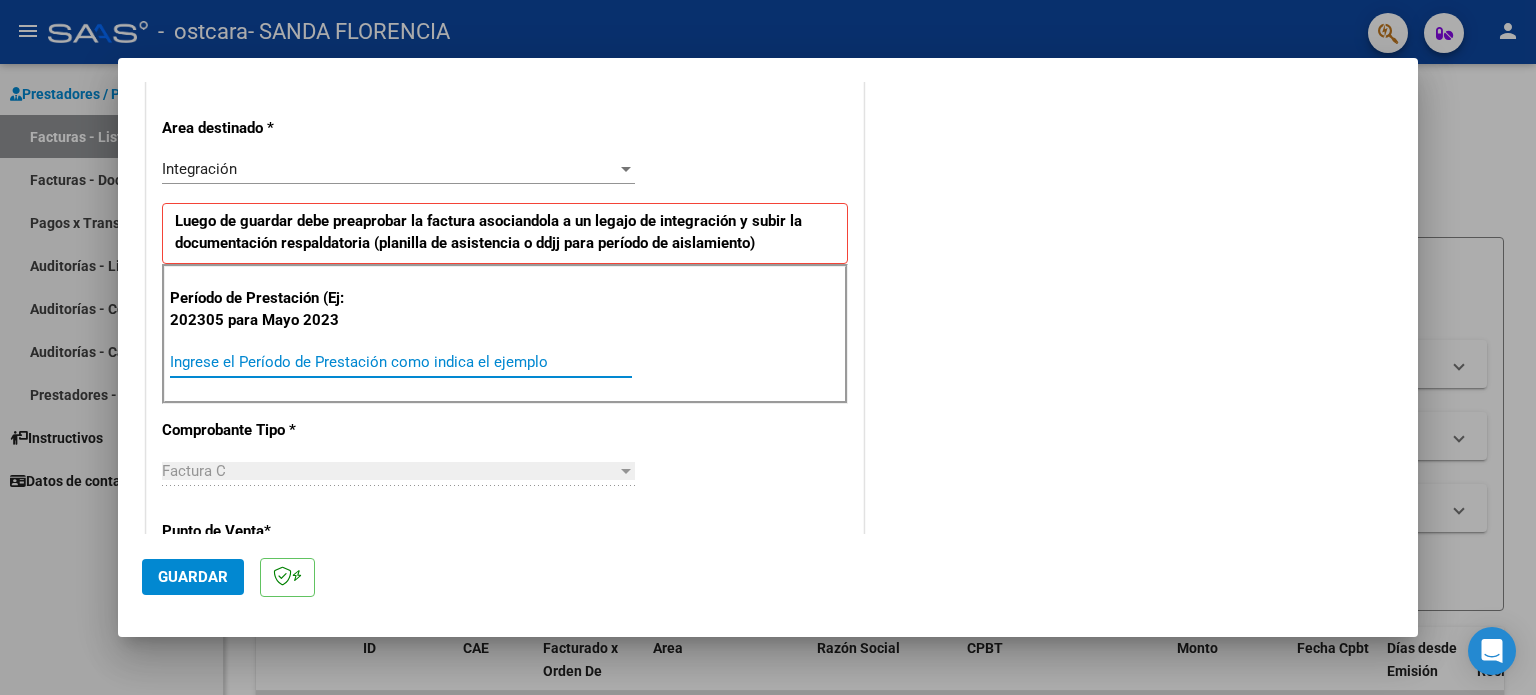 click on "Ingrese el Período de Prestación como indica el ejemplo" at bounding box center [401, 362] 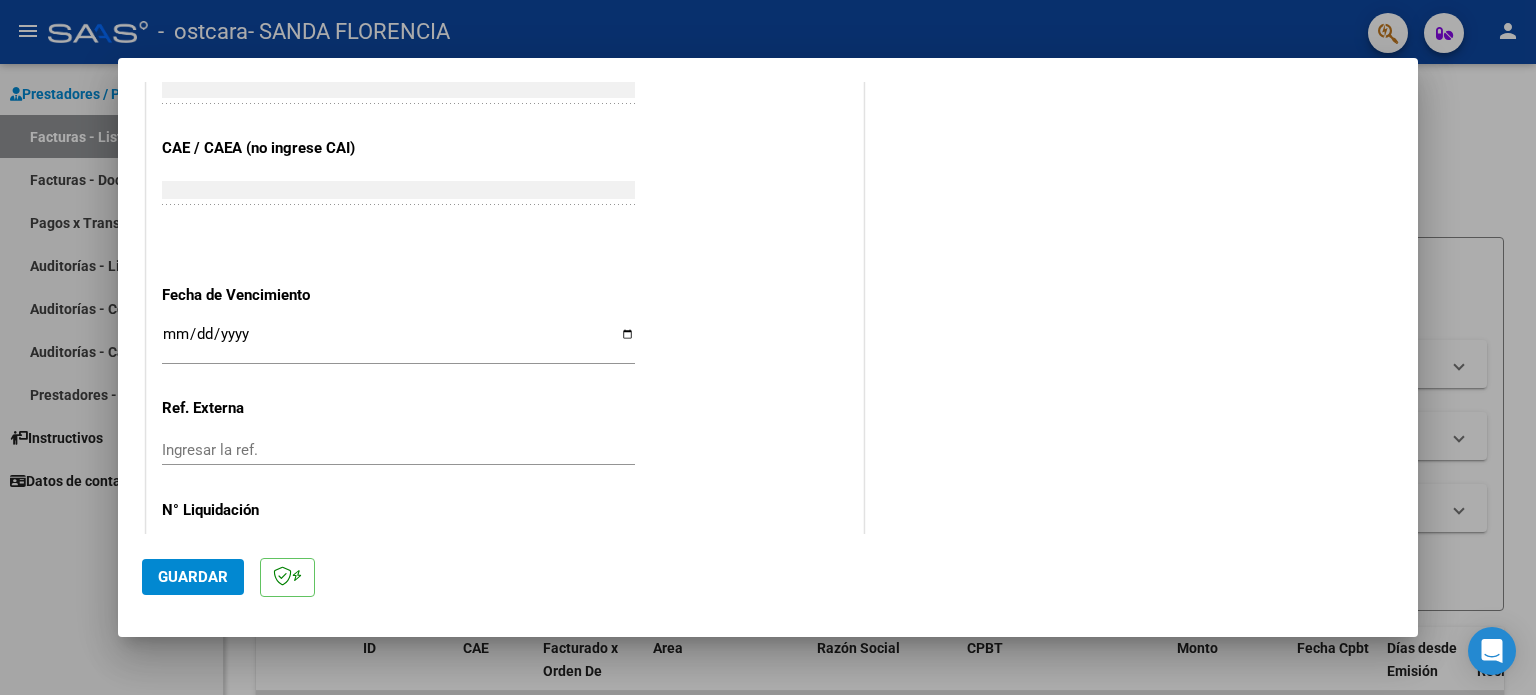 scroll, scrollTop: 1268, scrollLeft: 0, axis: vertical 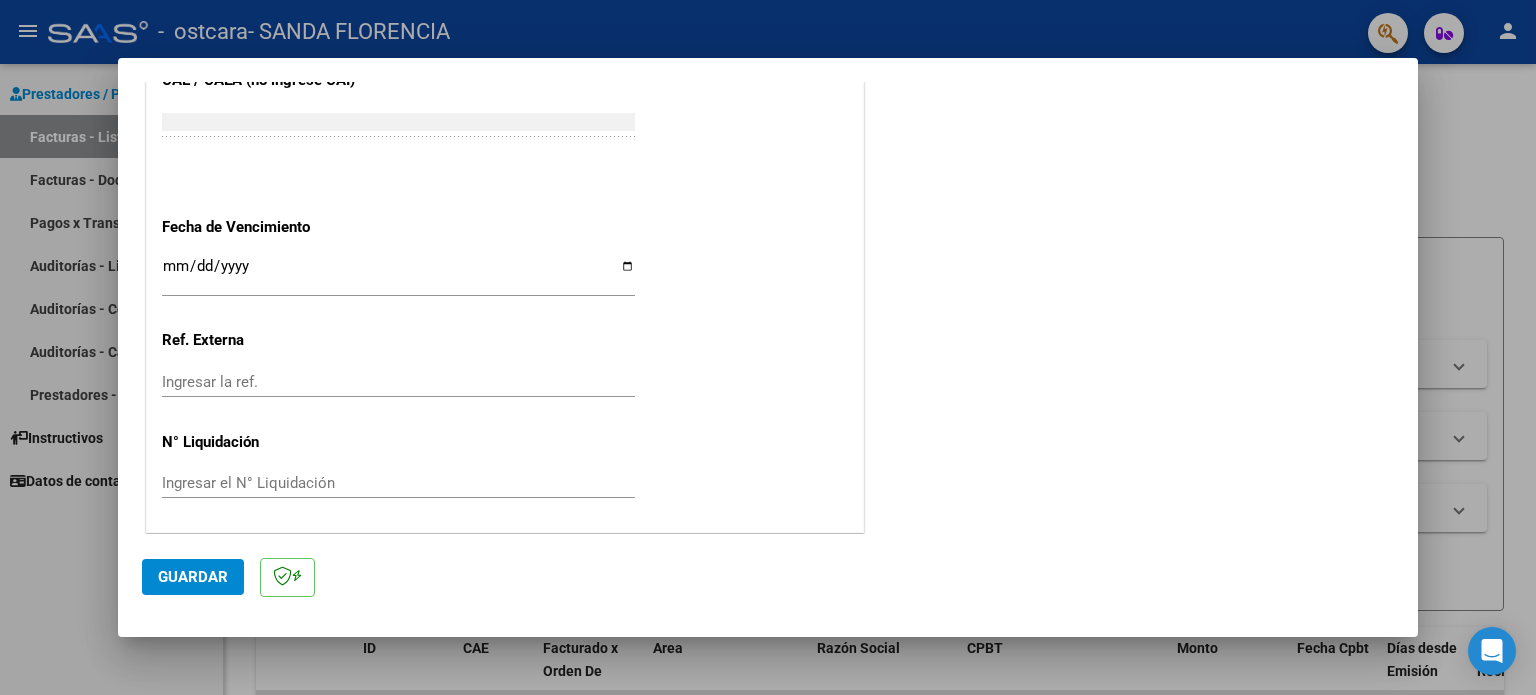 type on "202507" 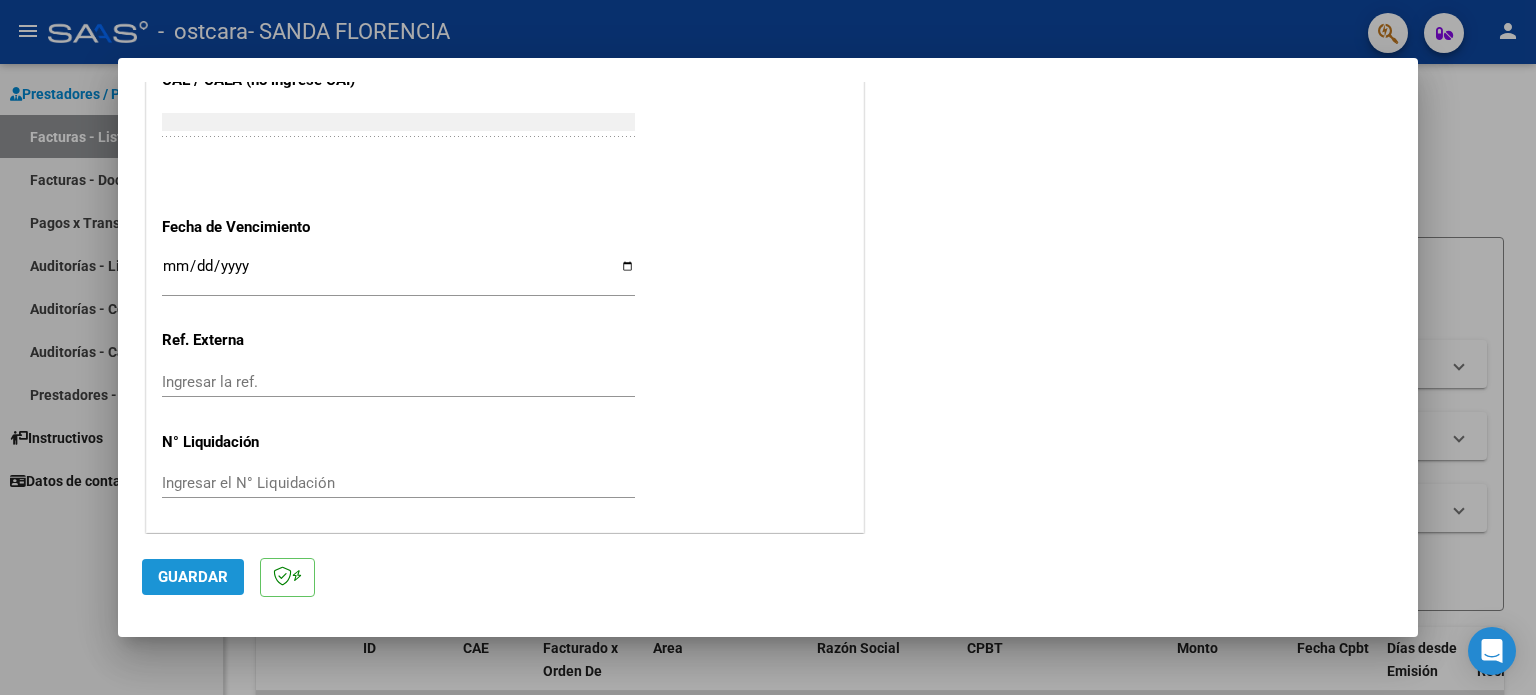 click on "Guardar" 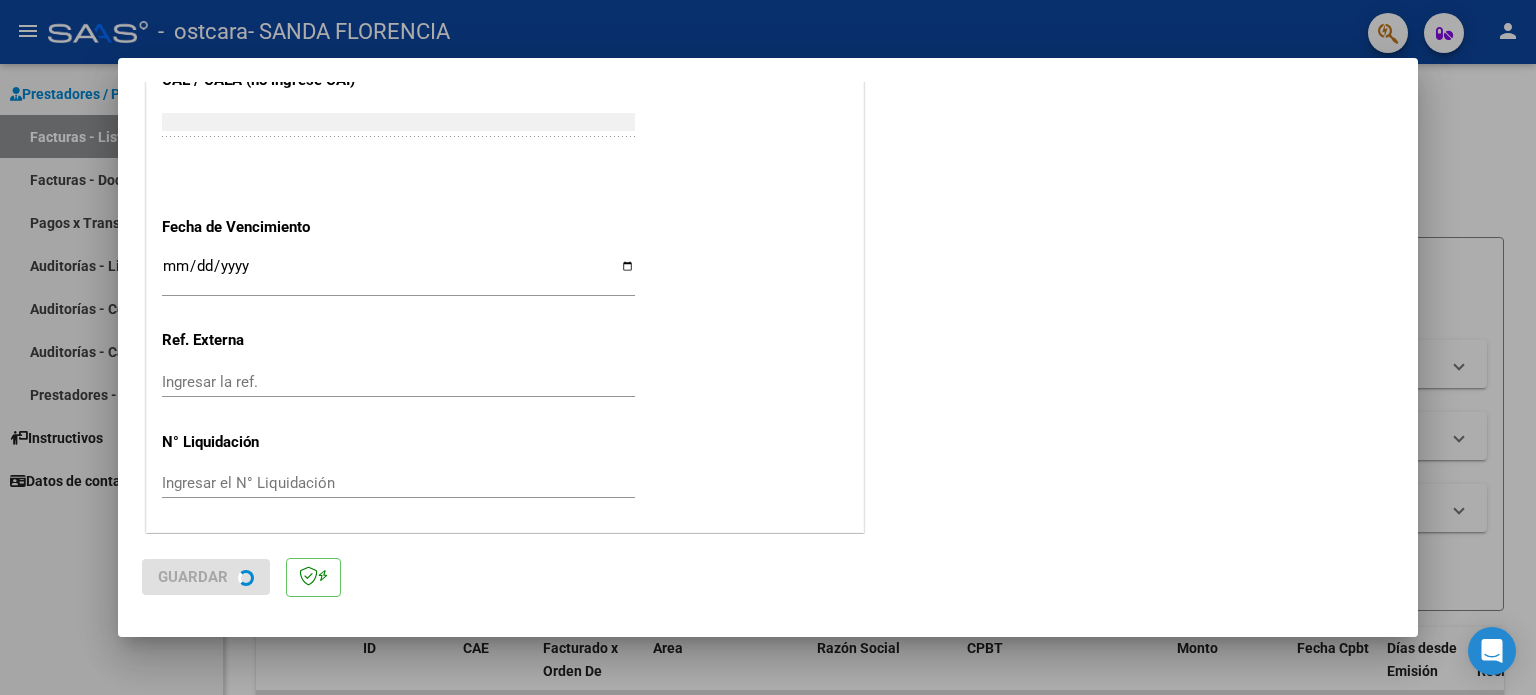 scroll, scrollTop: 0, scrollLeft: 0, axis: both 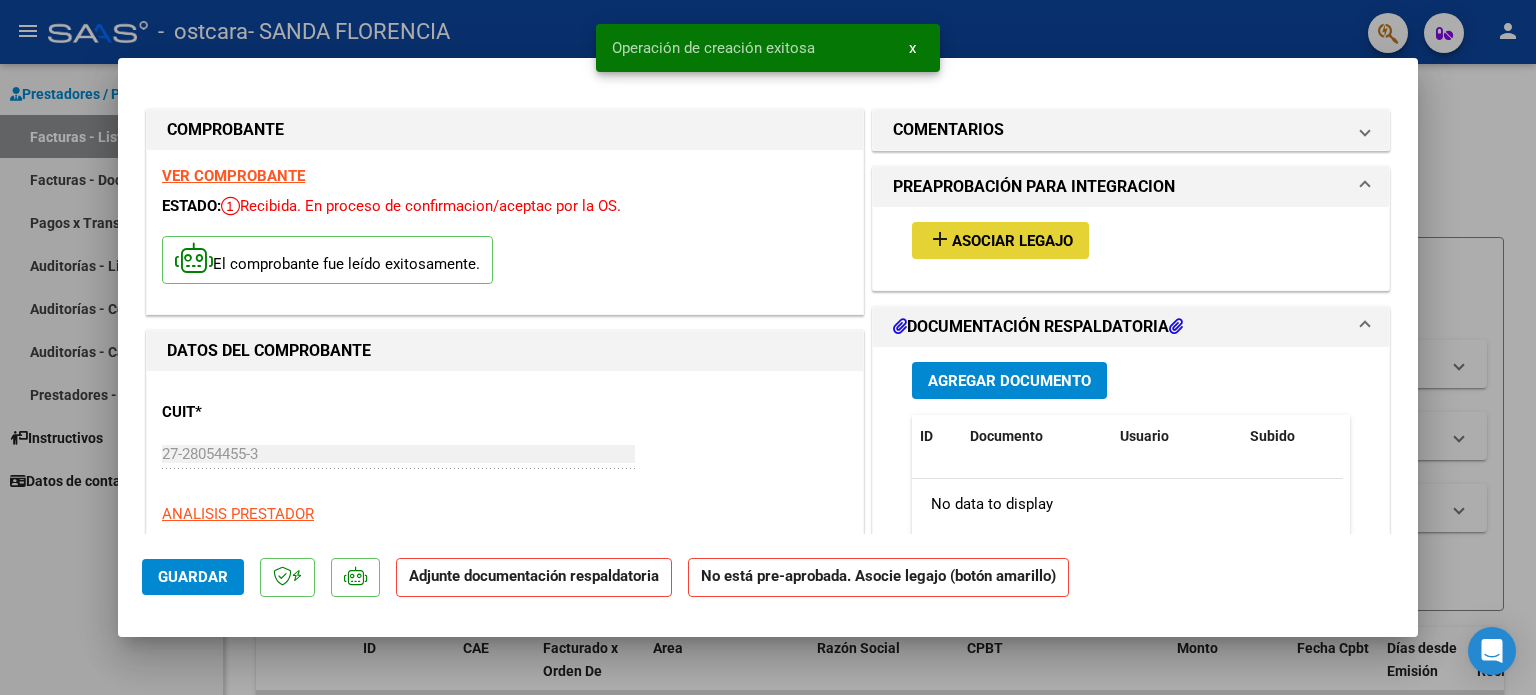 click on "add Asociar Legajo" at bounding box center (1000, 240) 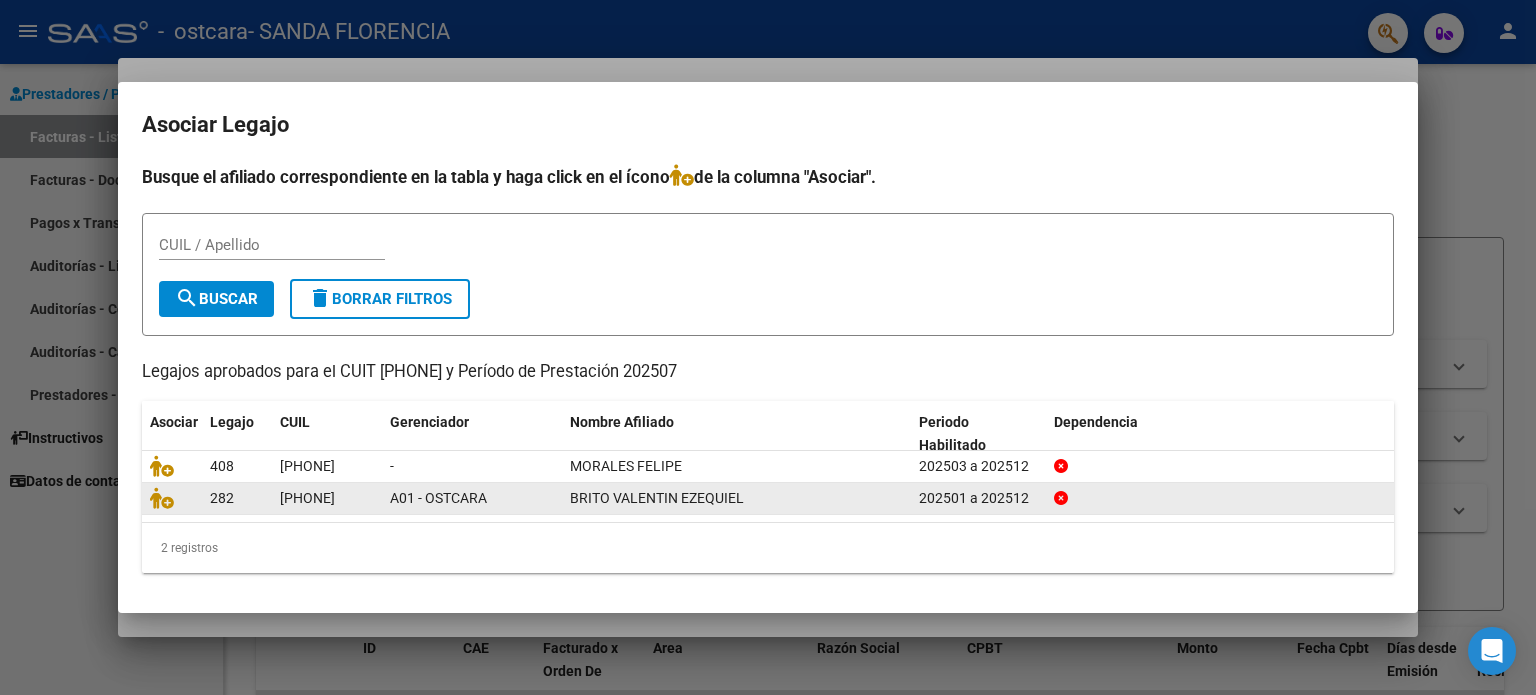 click on "[PHONE]" 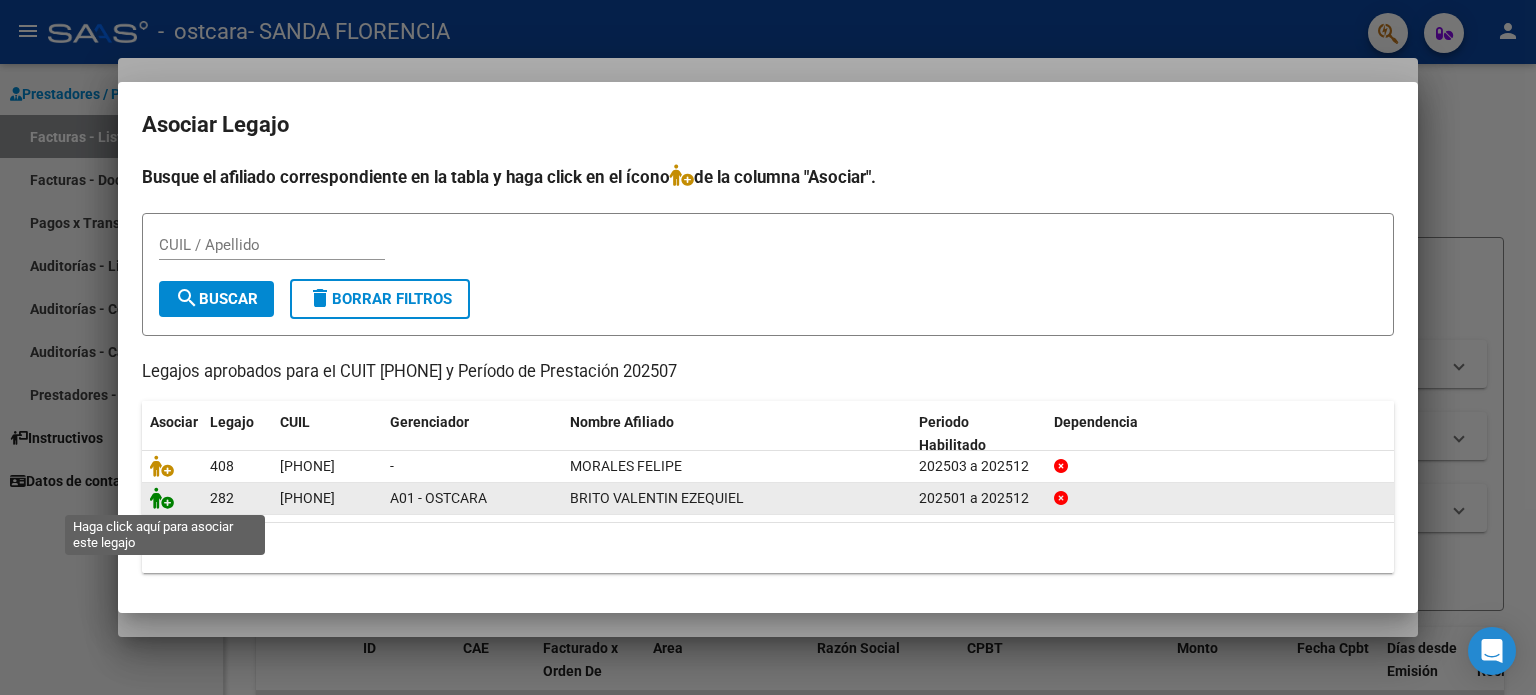 click 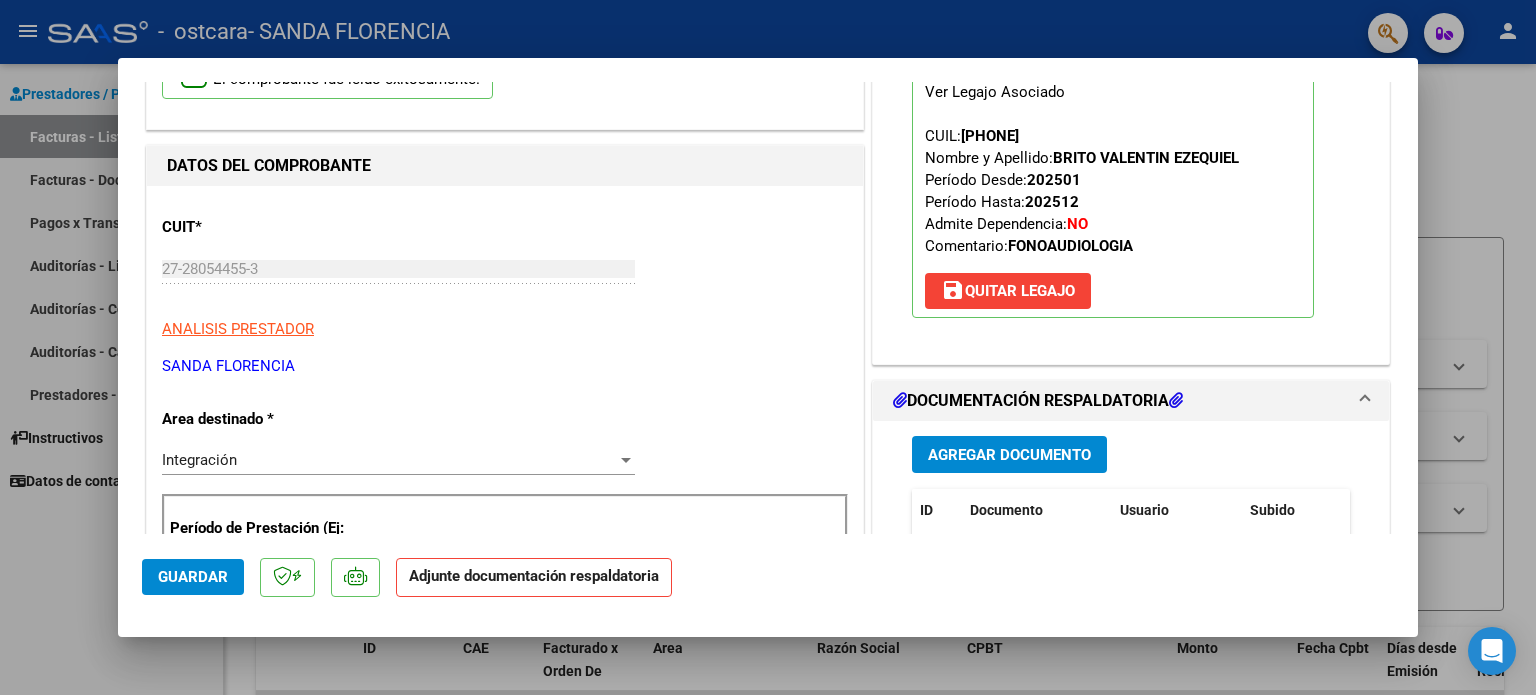 scroll, scrollTop: 300, scrollLeft: 0, axis: vertical 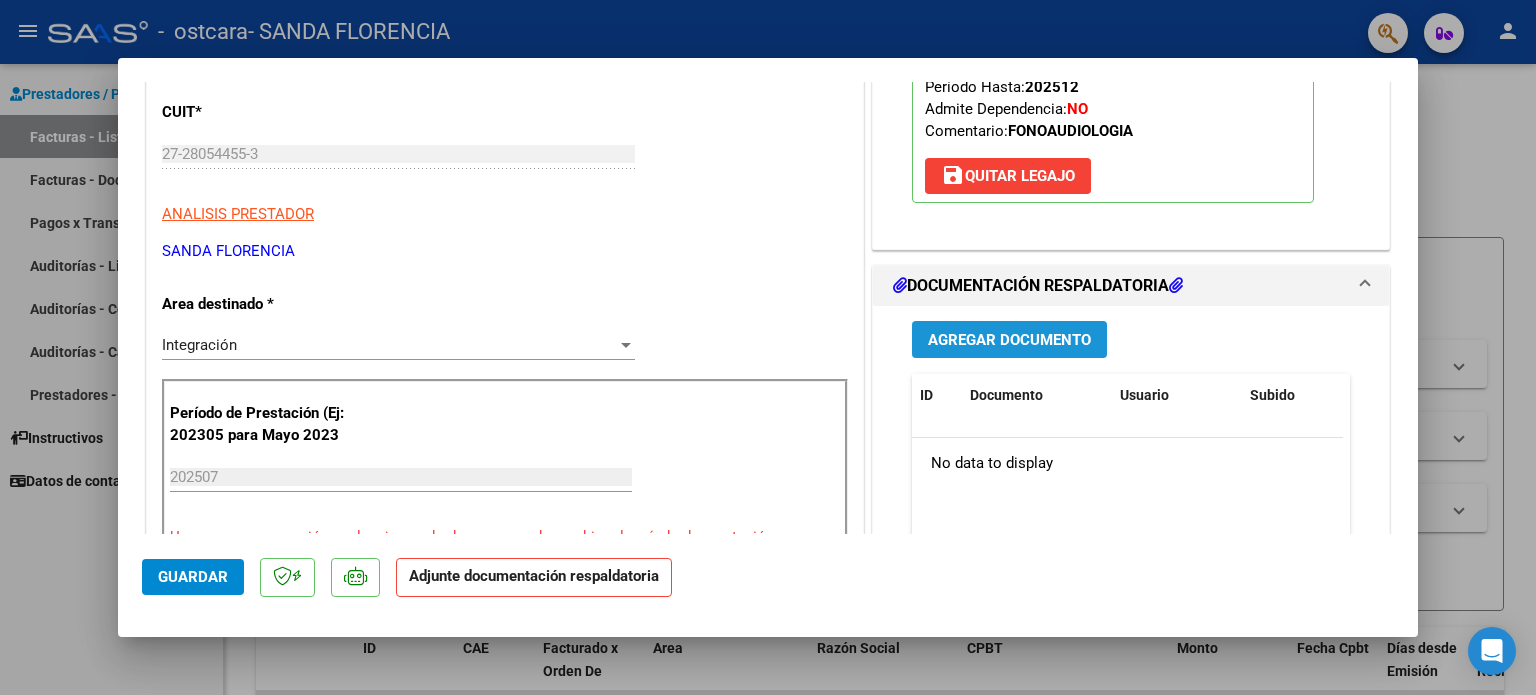 click on "Agregar Documento" at bounding box center (1009, 340) 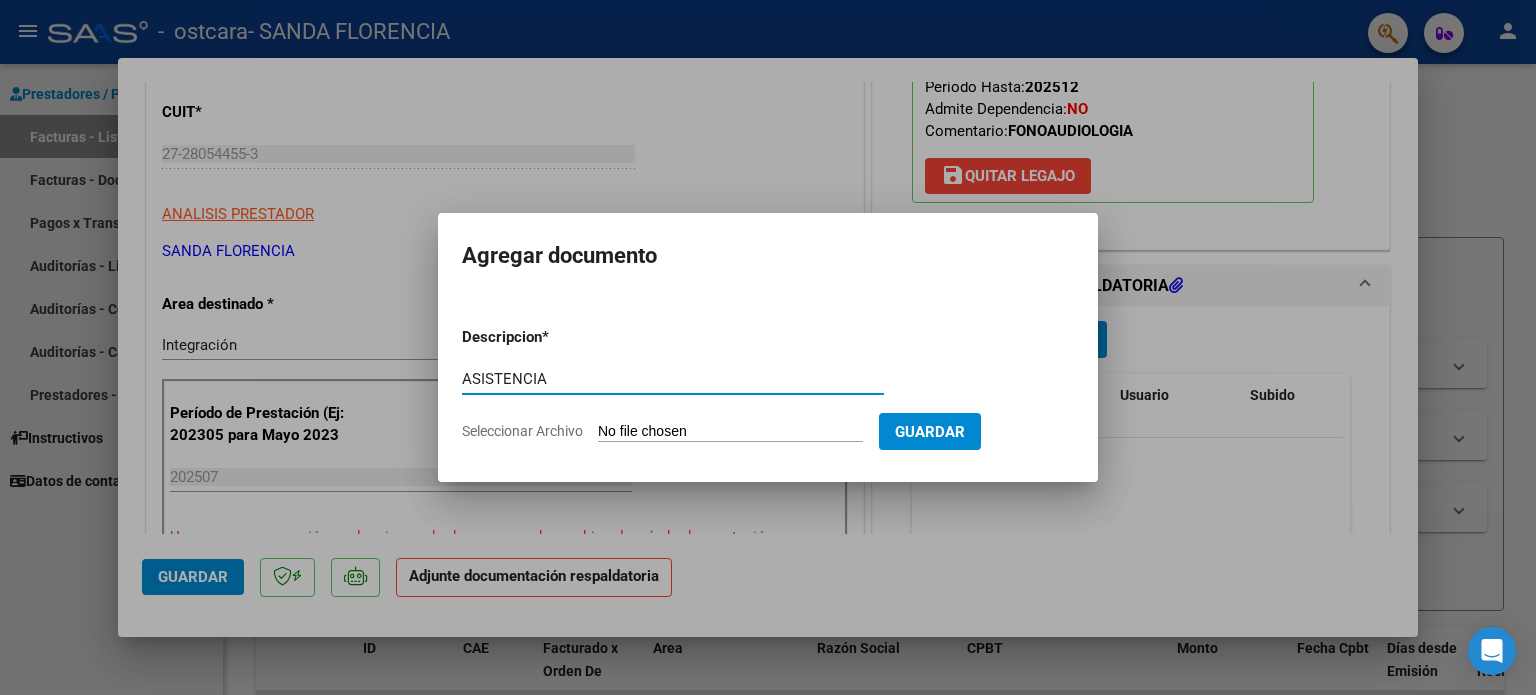 type on "ASISTENCIA" 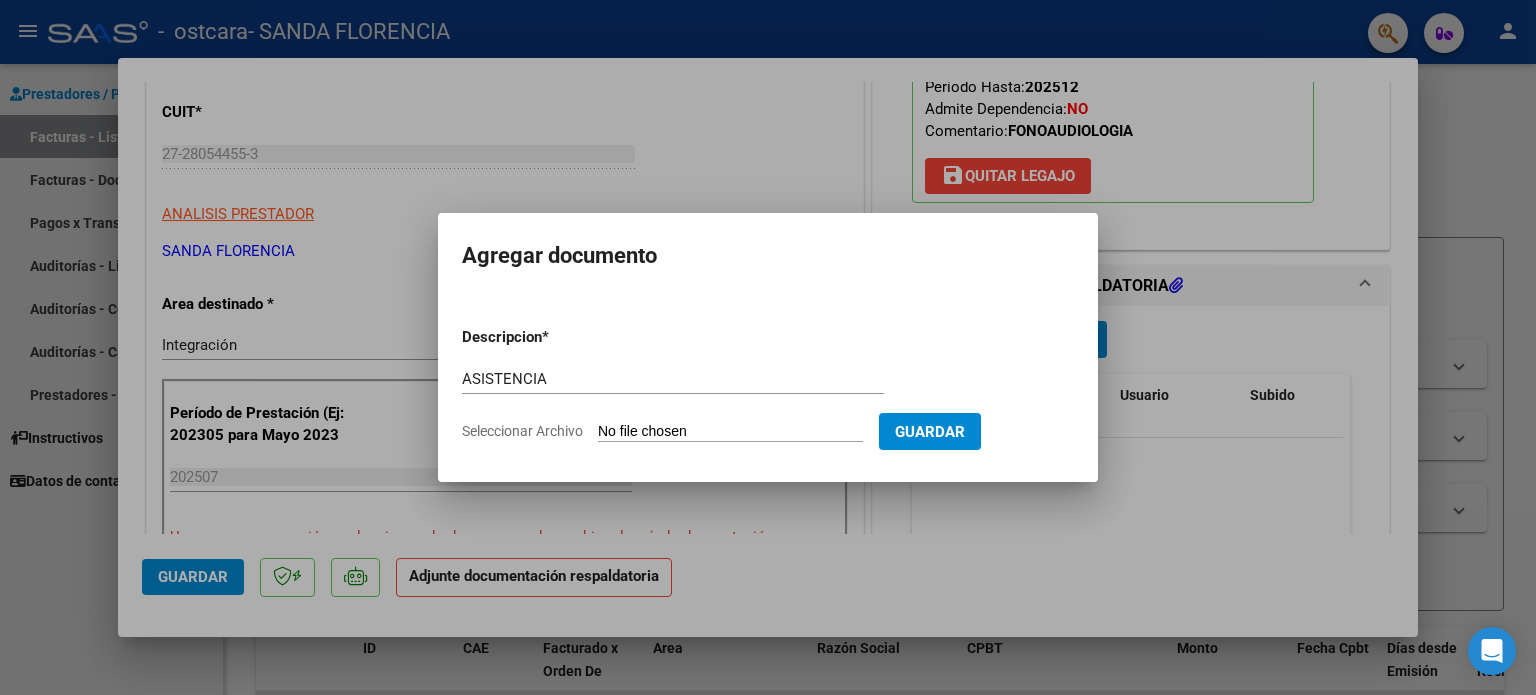 click on "Seleccionar Archivo" 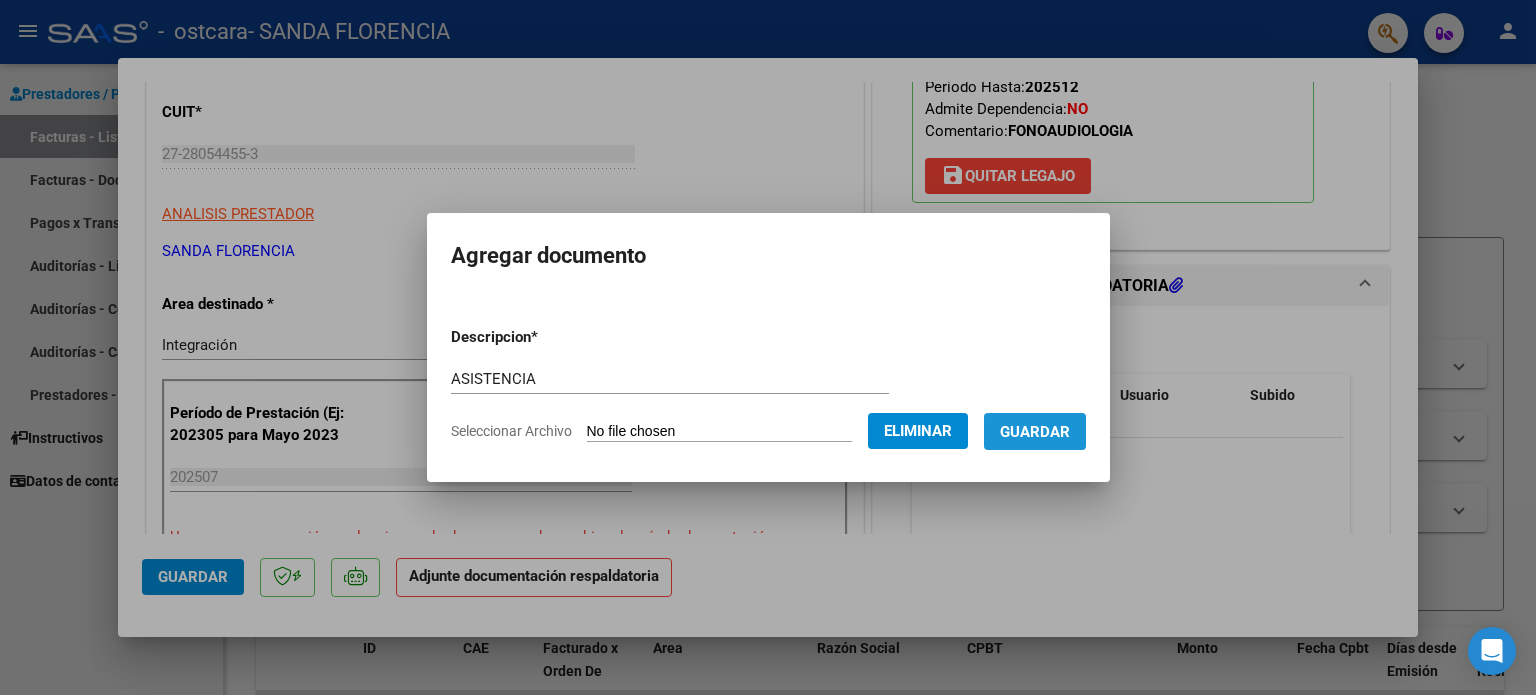 click on "Guardar" at bounding box center (1035, 432) 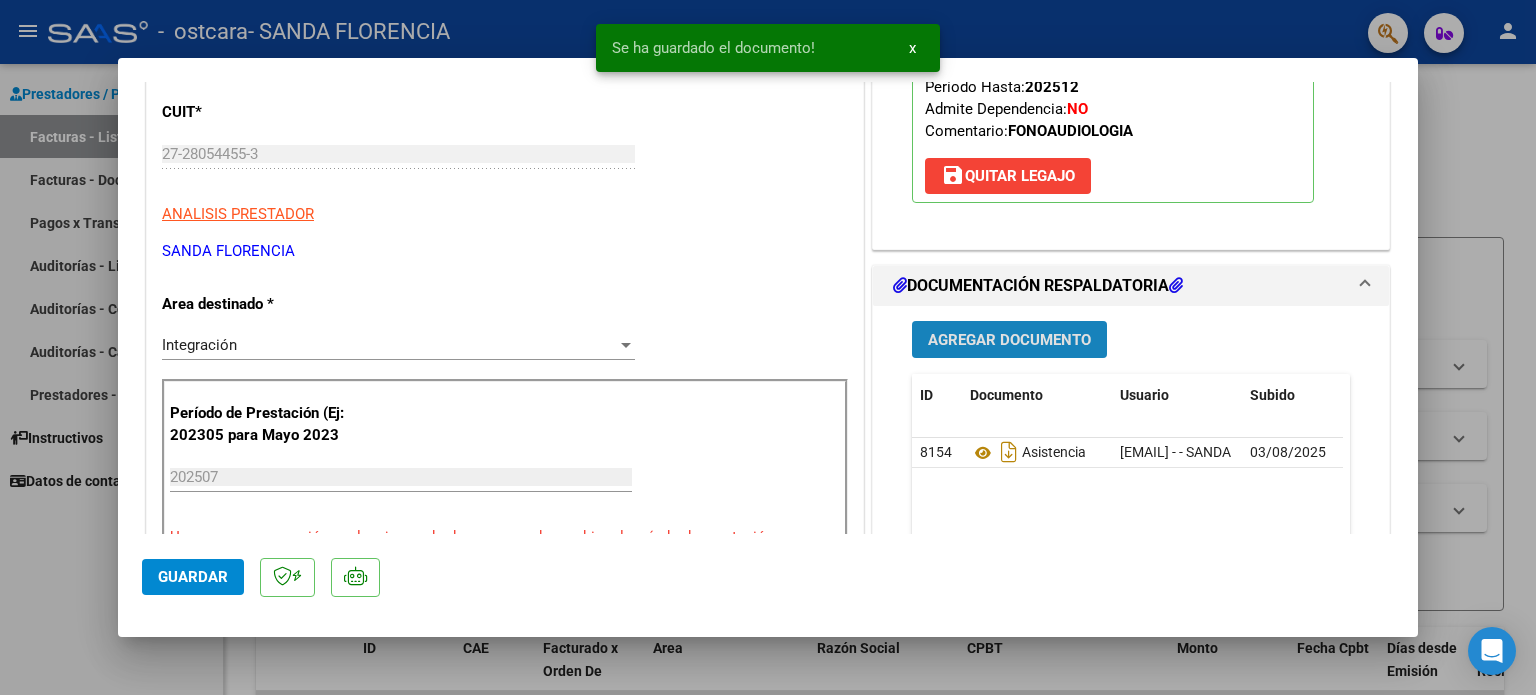 click on "Agregar Documento" at bounding box center (1009, 339) 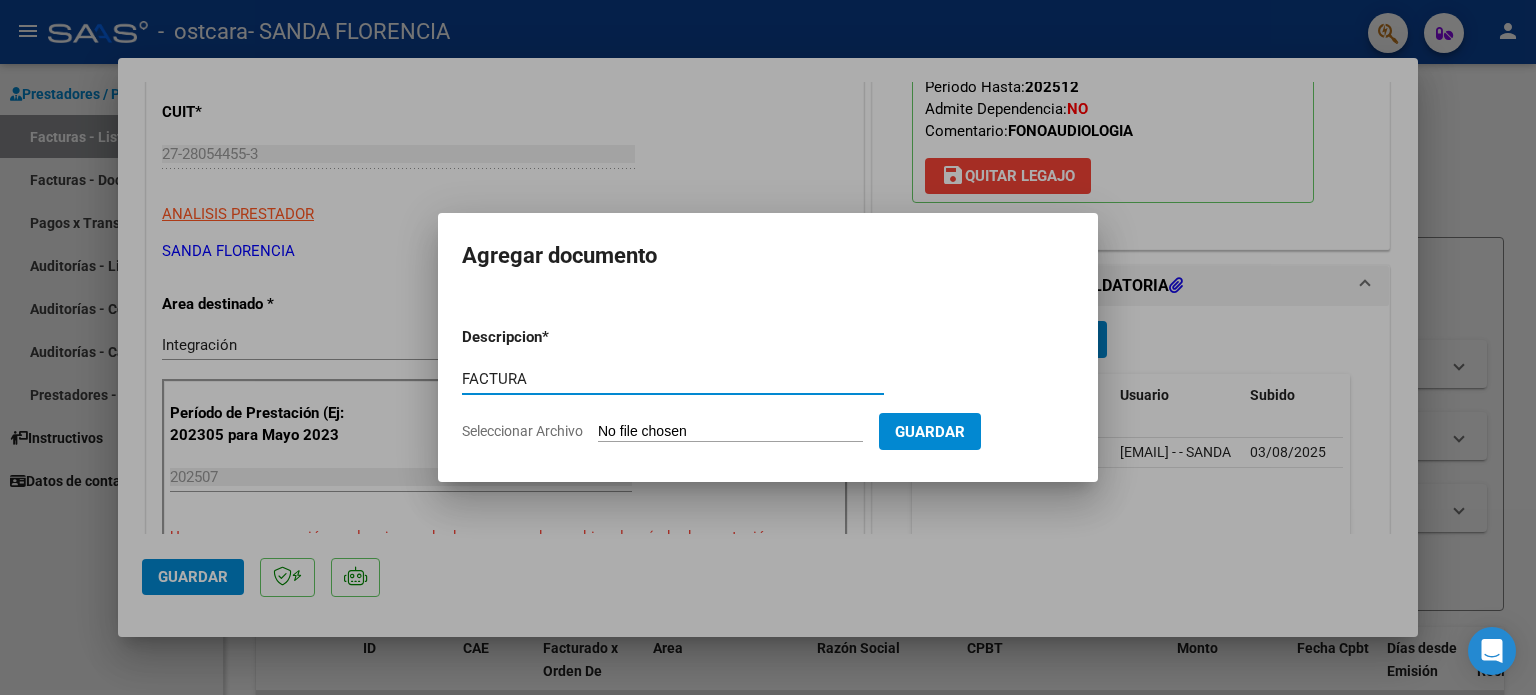 type on "FACTURA" 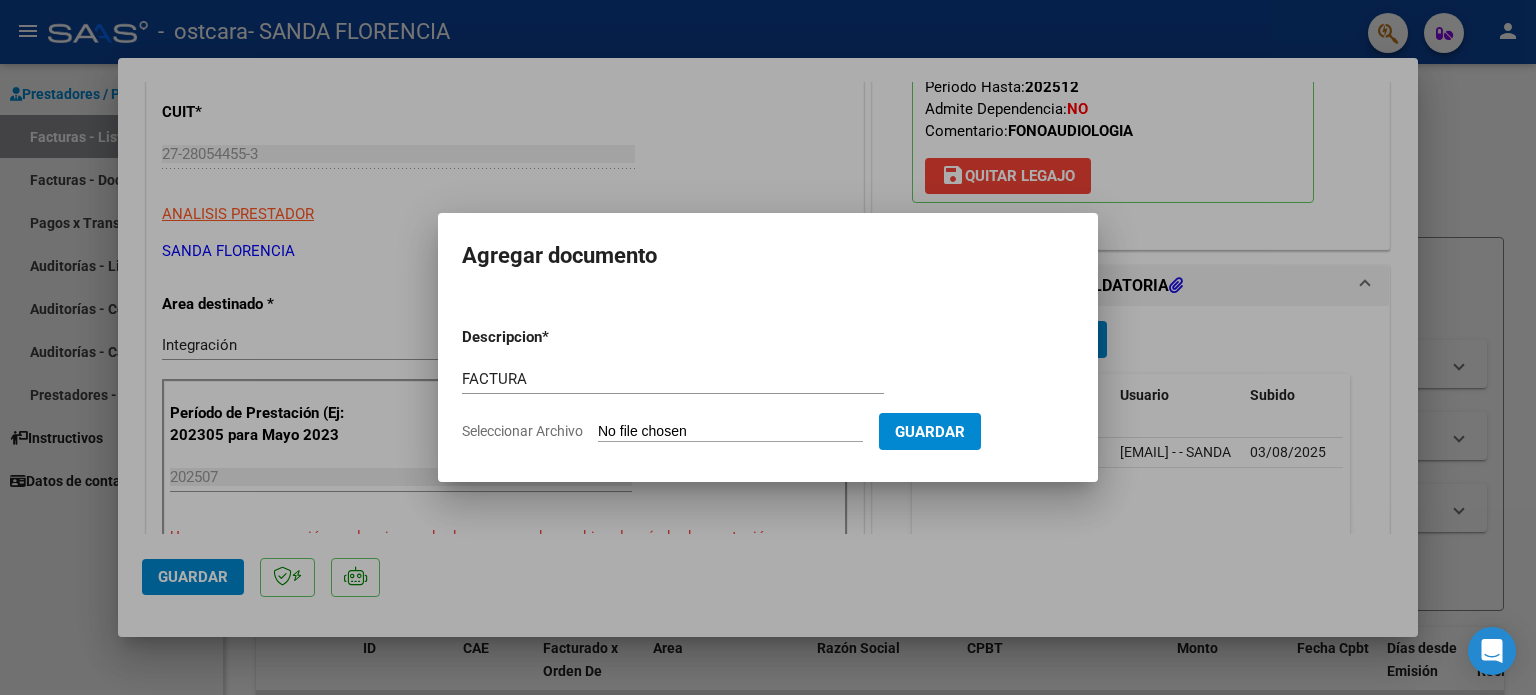type on "C:\fakepath\[PHONE]_011_00001_00001193.pdf" 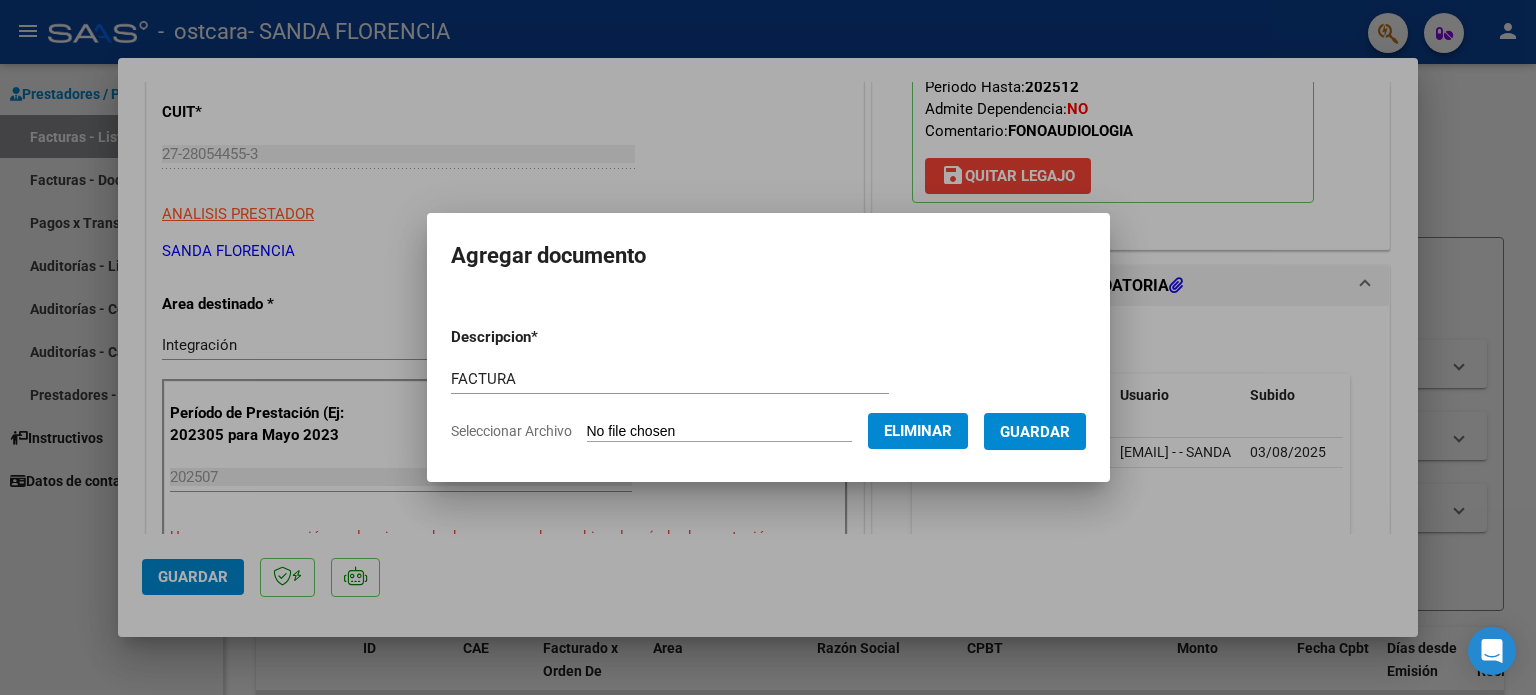 click on "Guardar" at bounding box center [1035, 432] 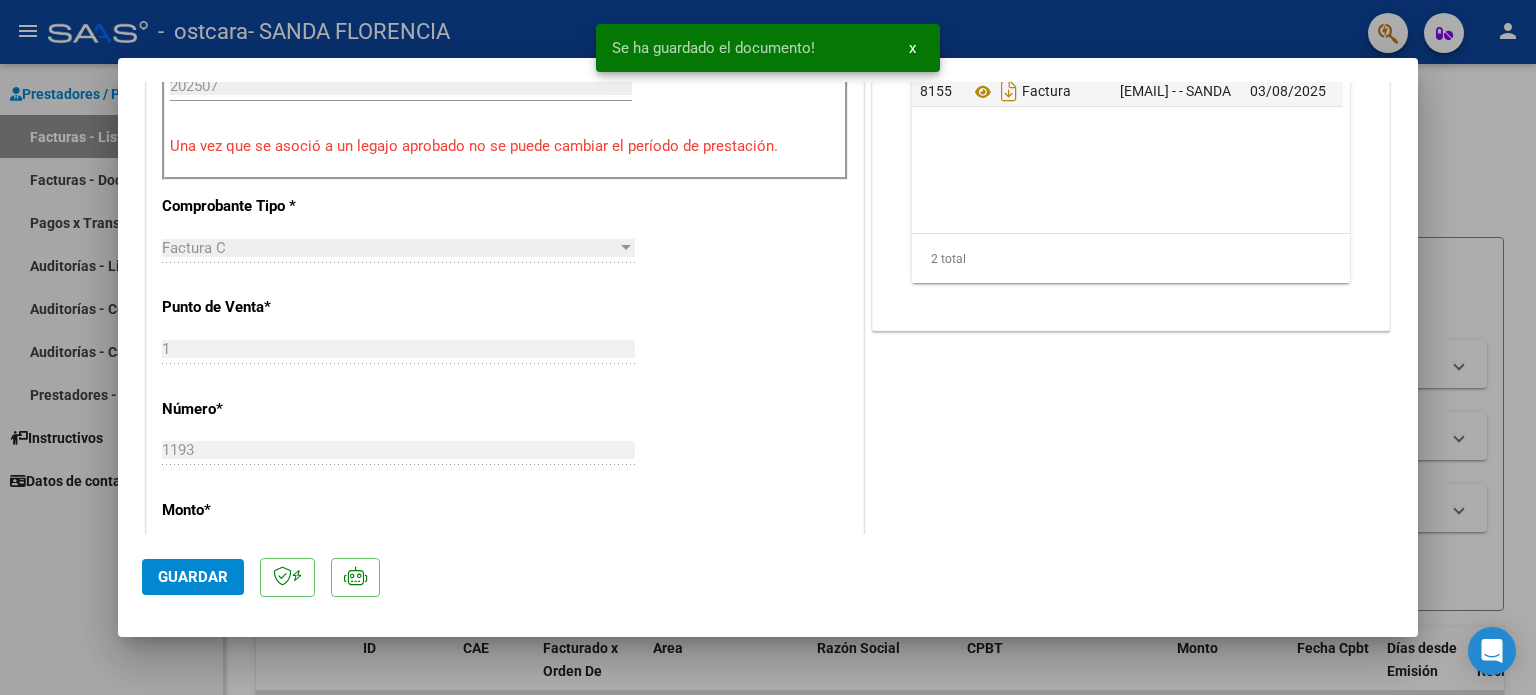 scroll, scrollTop: 700, scrollLeft: 0, axis: vertical 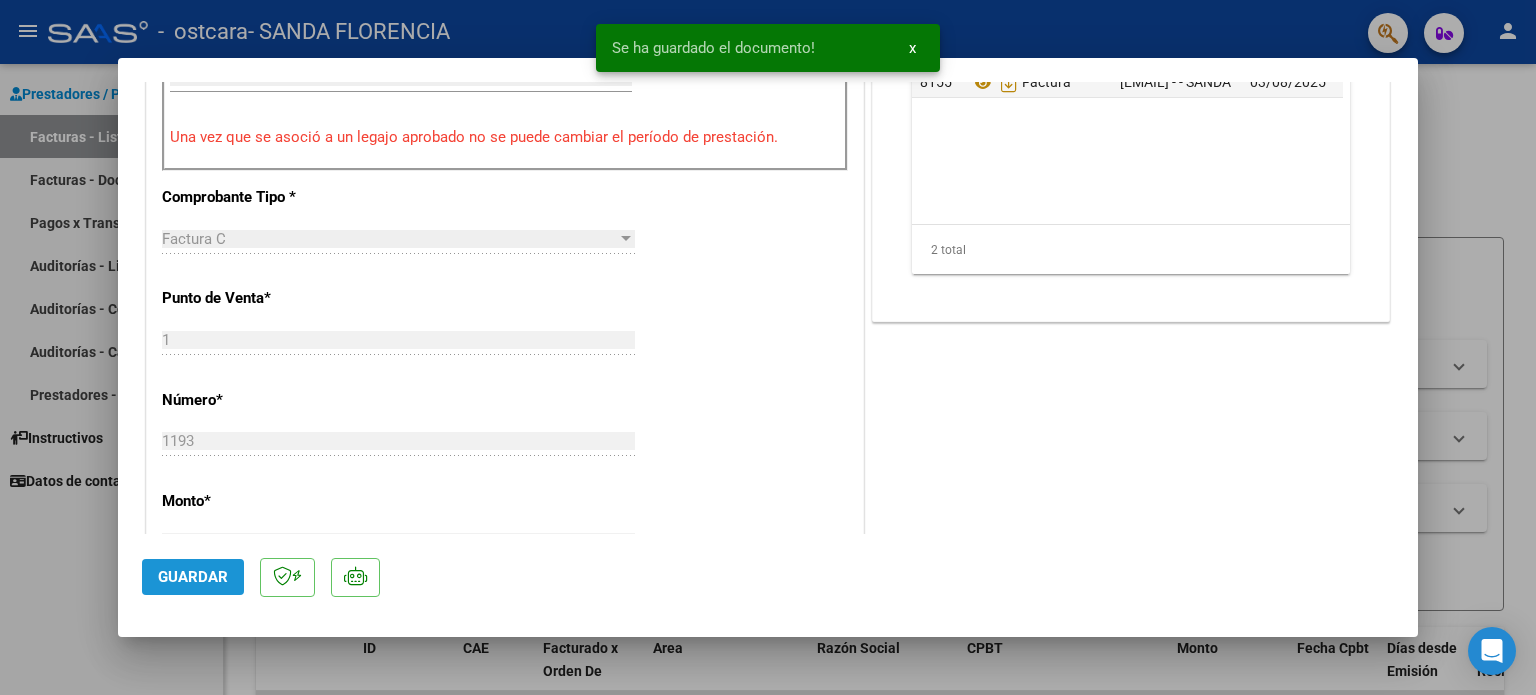 click on "Guardar" 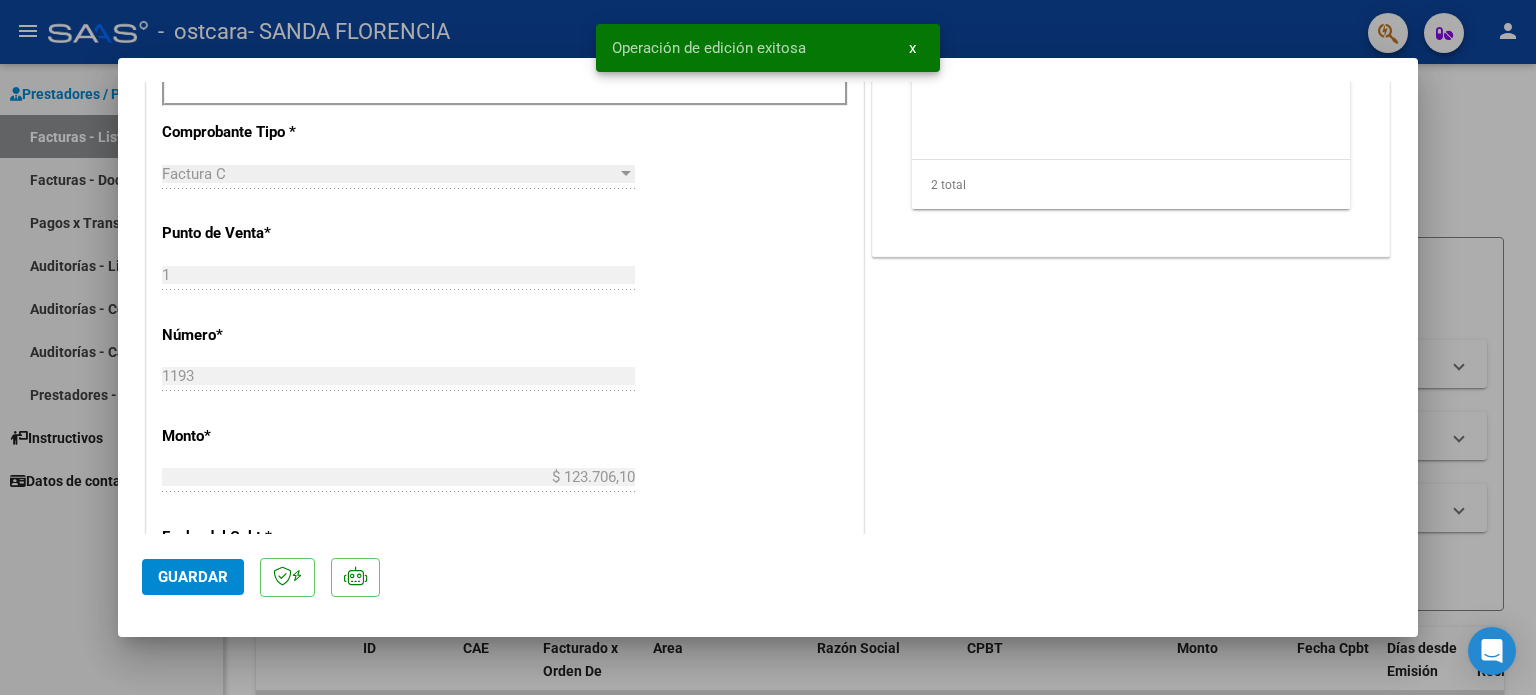 scroll, scrollTop: 800, scrollLeft: 0, axis: vertical 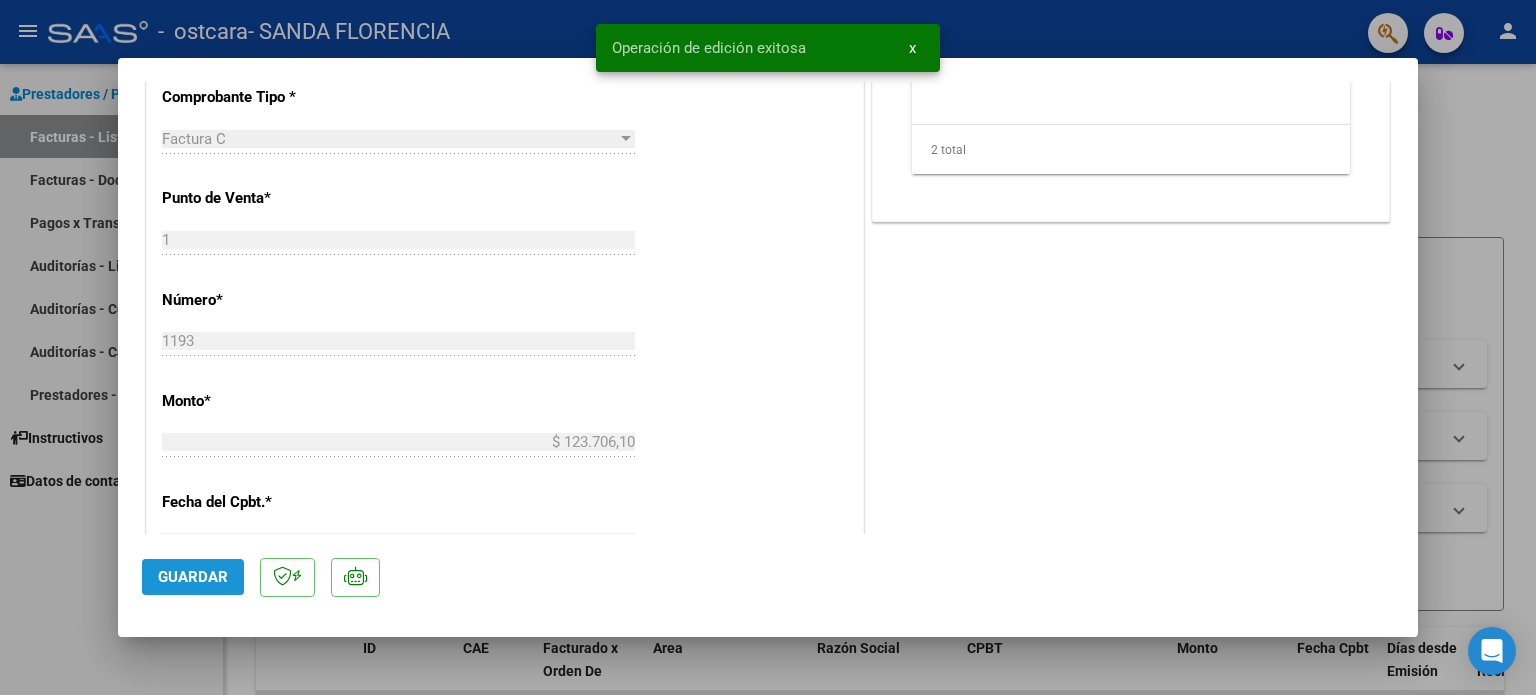 click on "Guardar" 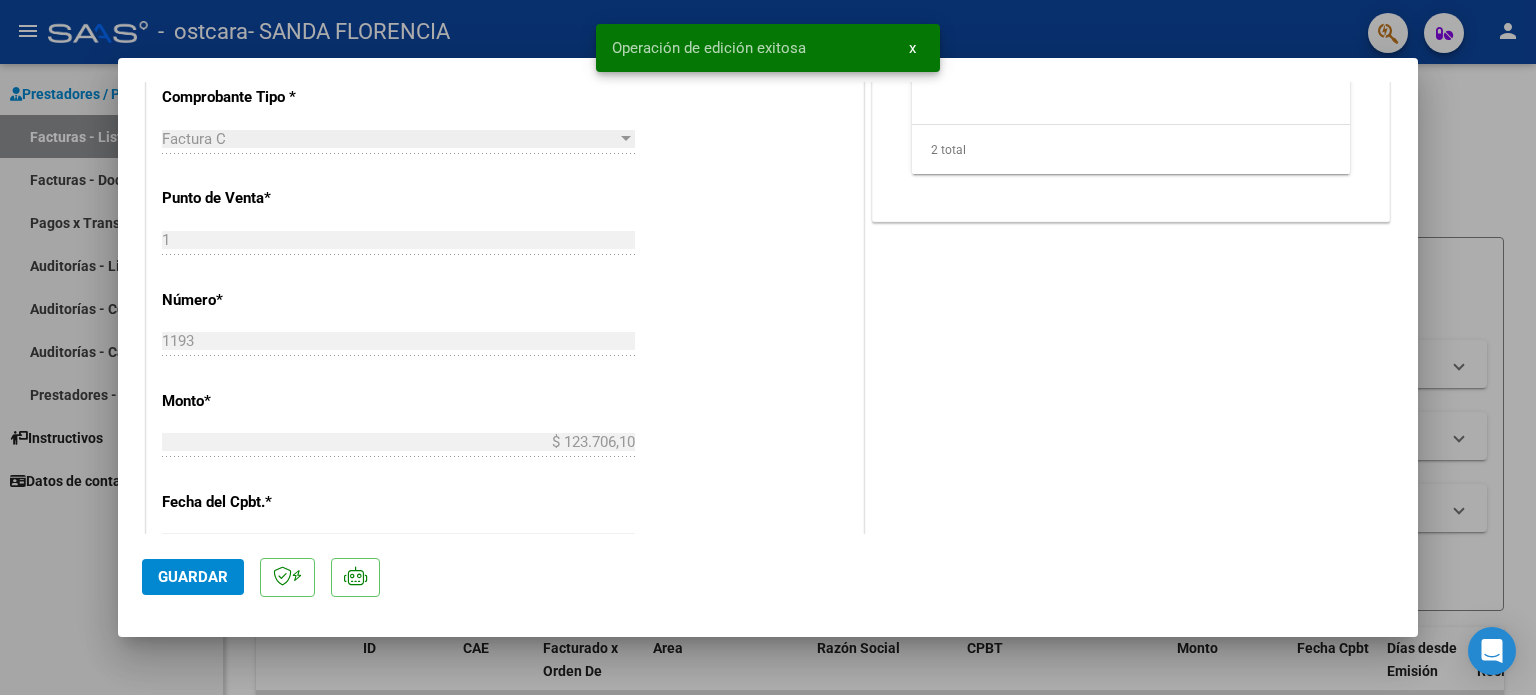 click at bounding box center [768, 347] 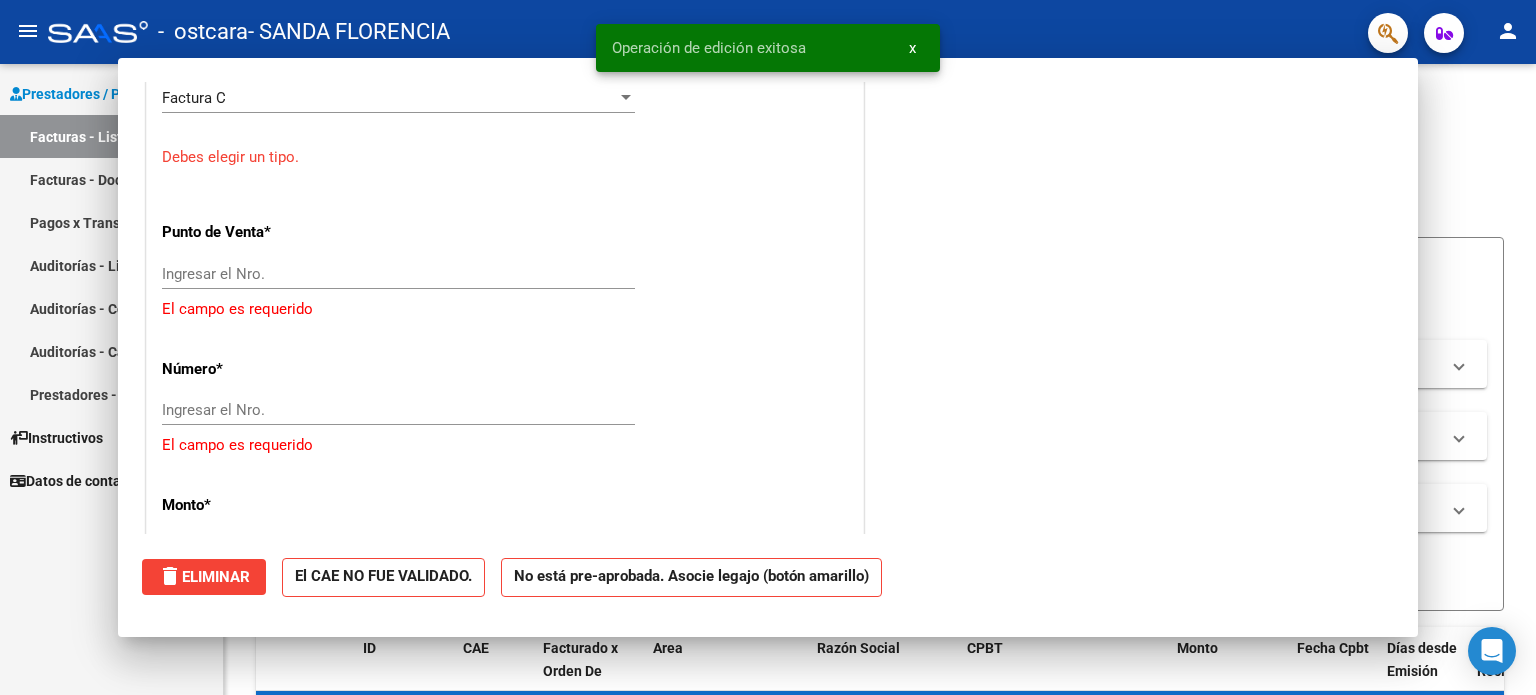 scroll, scrollTop: 0, scrollLeft: 0, axis: both 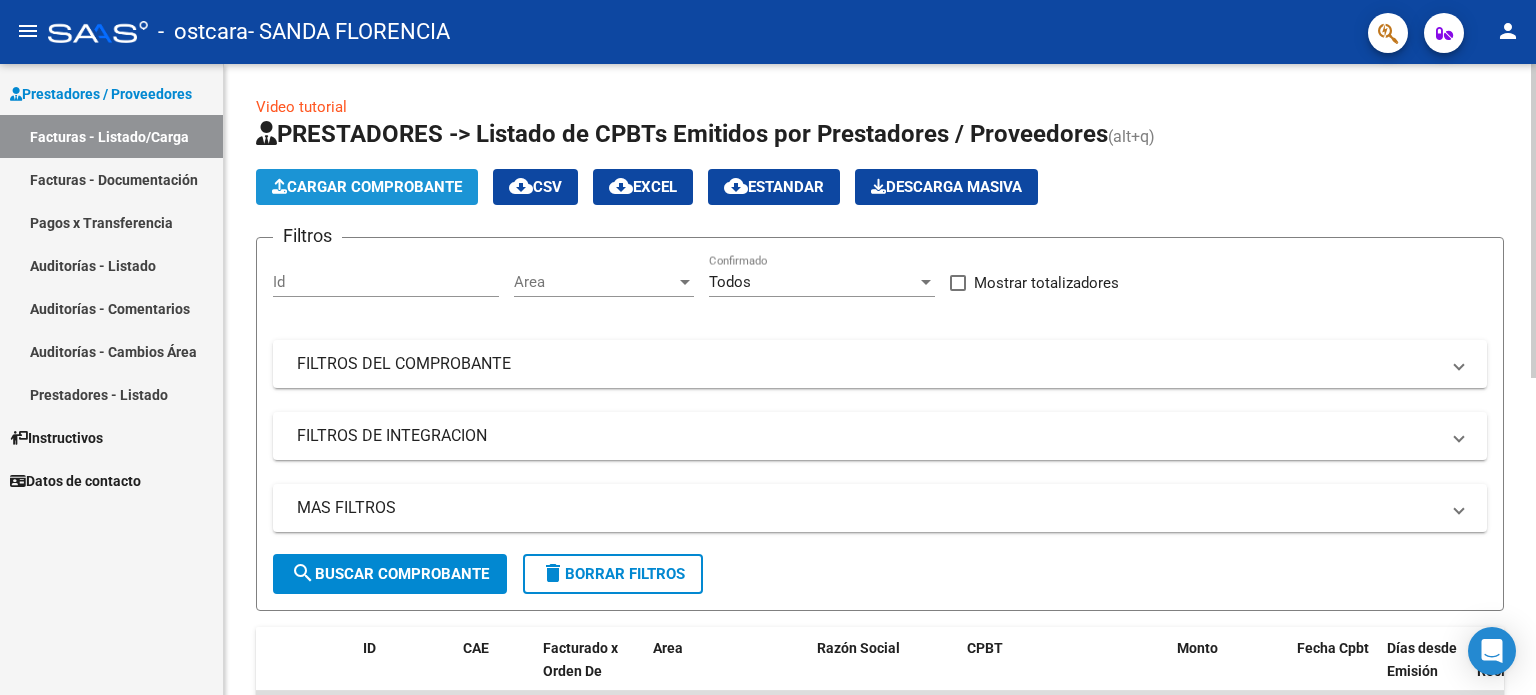 click on "Cargar Comprobante" 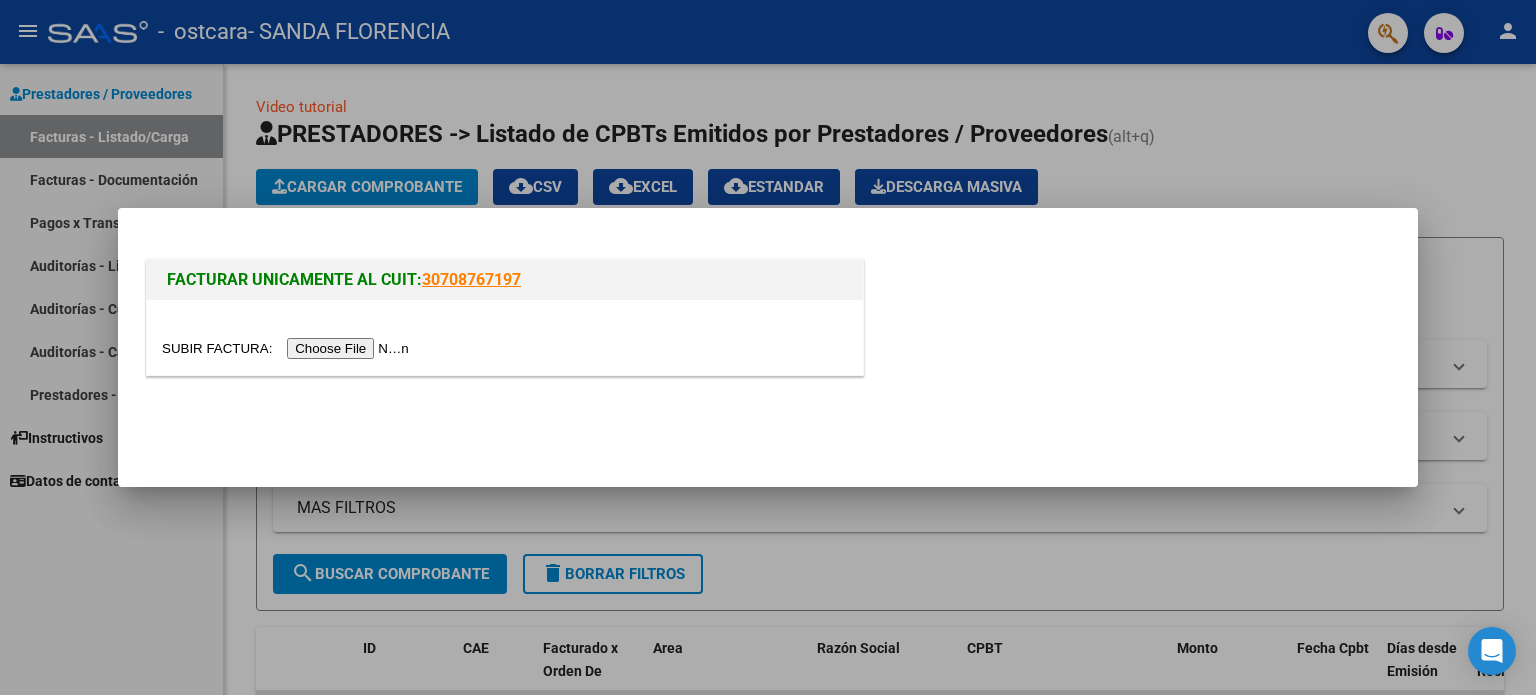 click at bounding box center [288, 348] 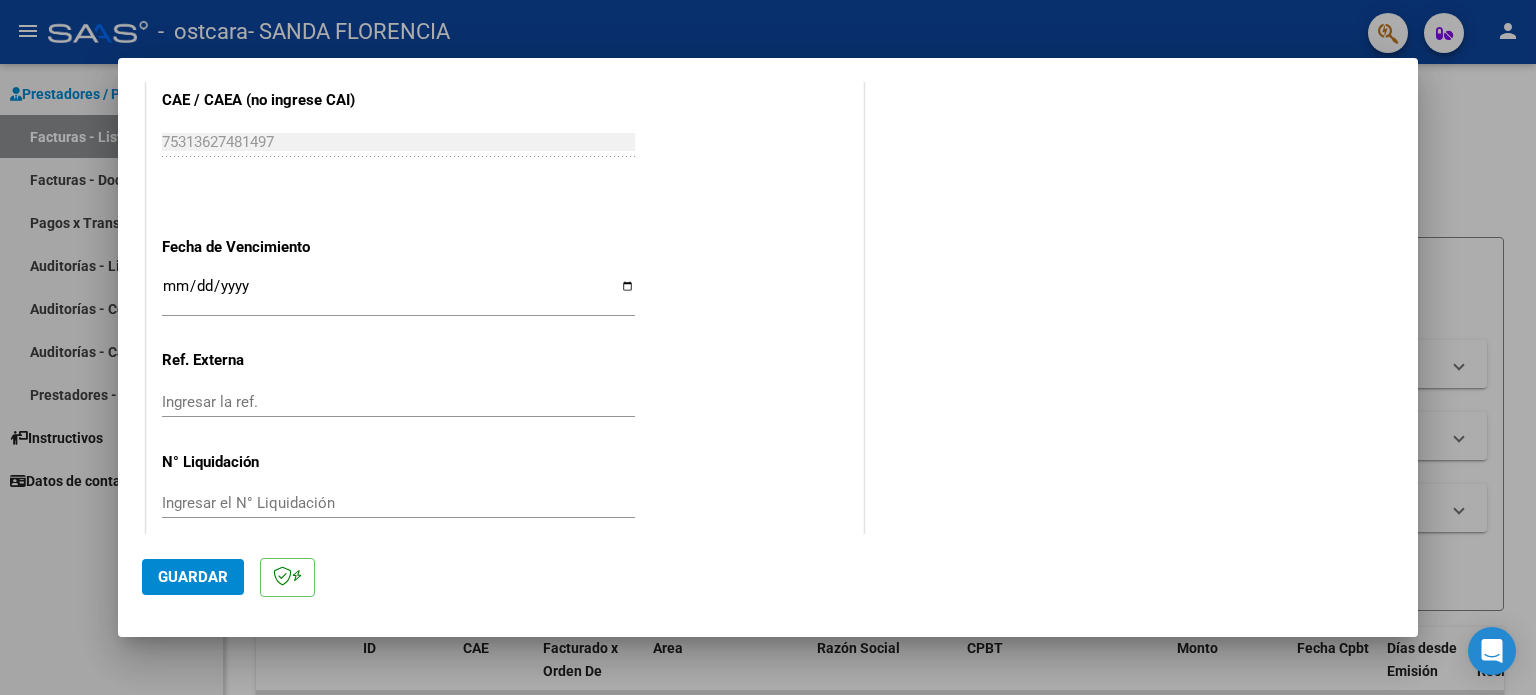 scroll, scrollTop: 1268, scrollLeft: 0, axis: vertical 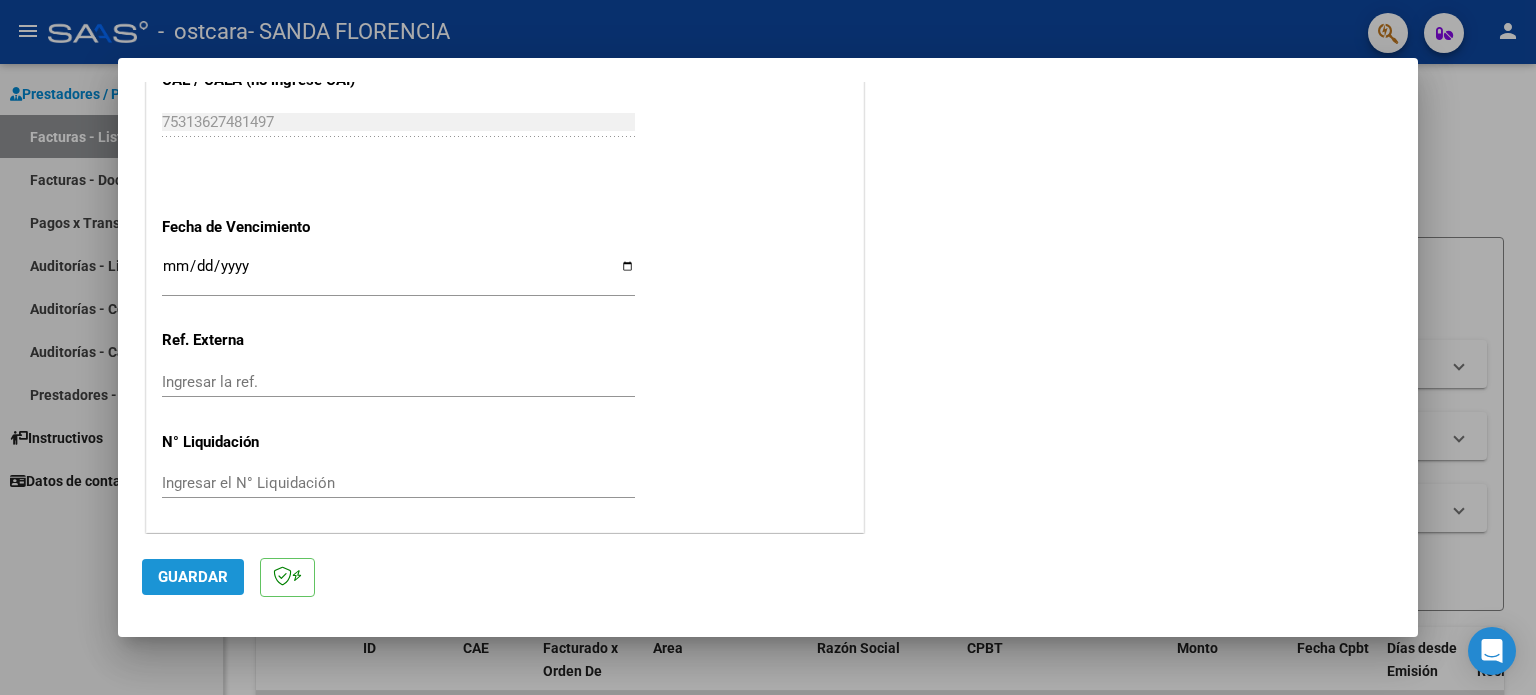click on "Guardar" 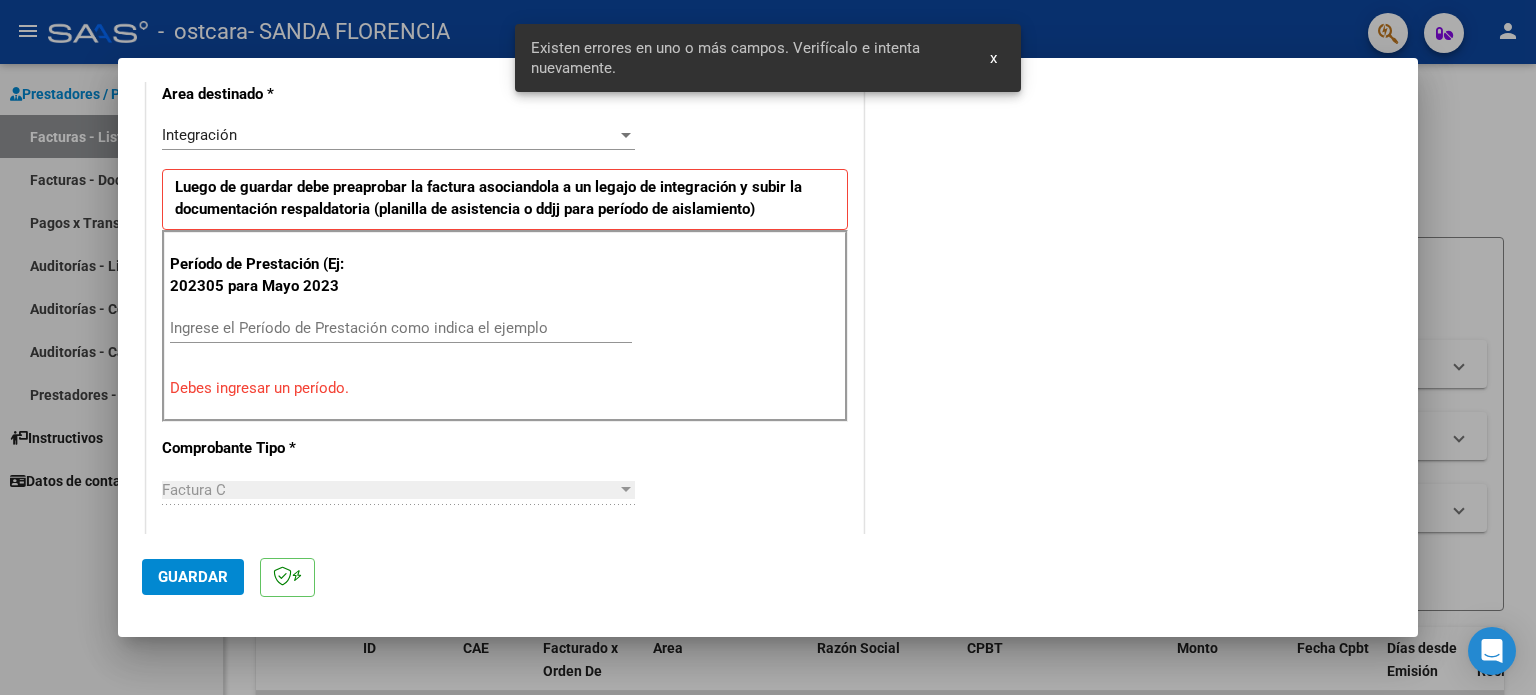 scroll, scrollTop: 431, scrollLeft: 0, axis: vertical 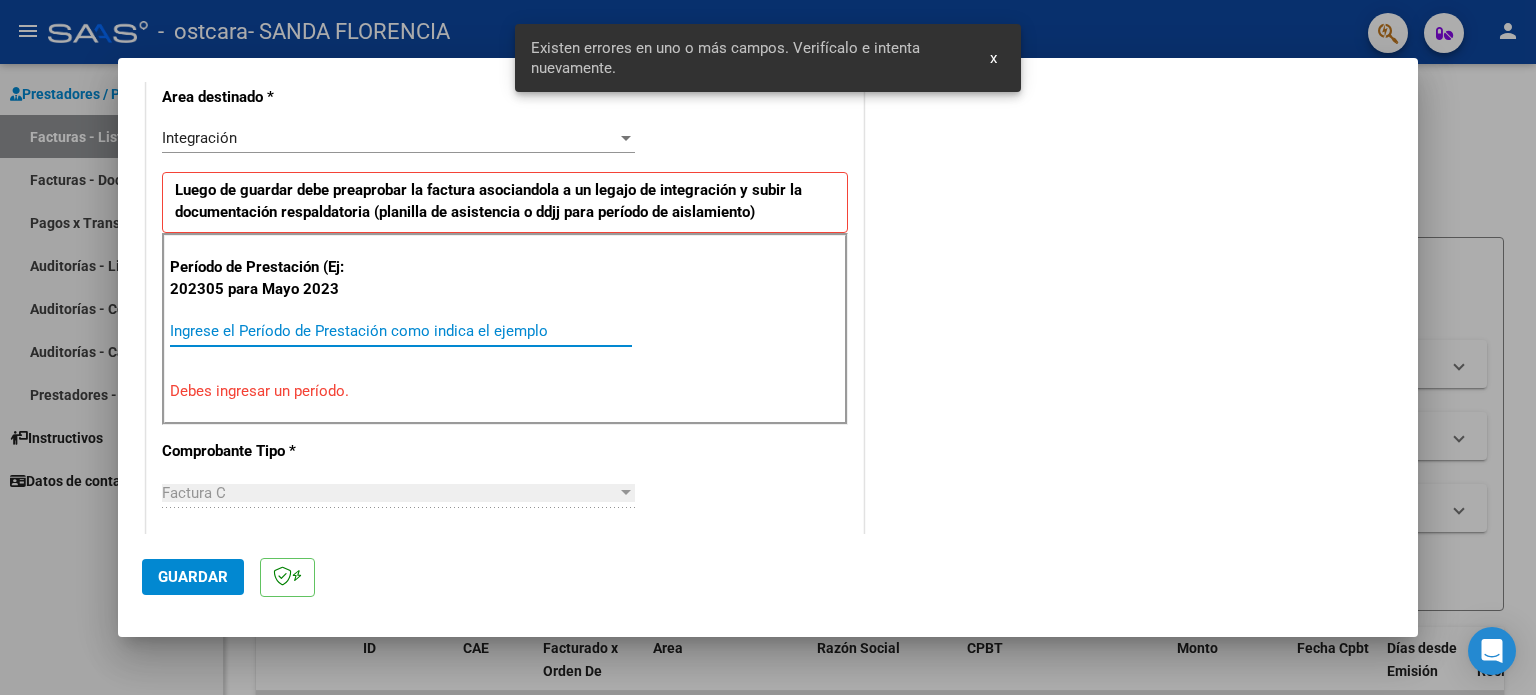 click on "Ingrese el Período de Prestación como indica el ejemplo" at bounding box center [401, 331] 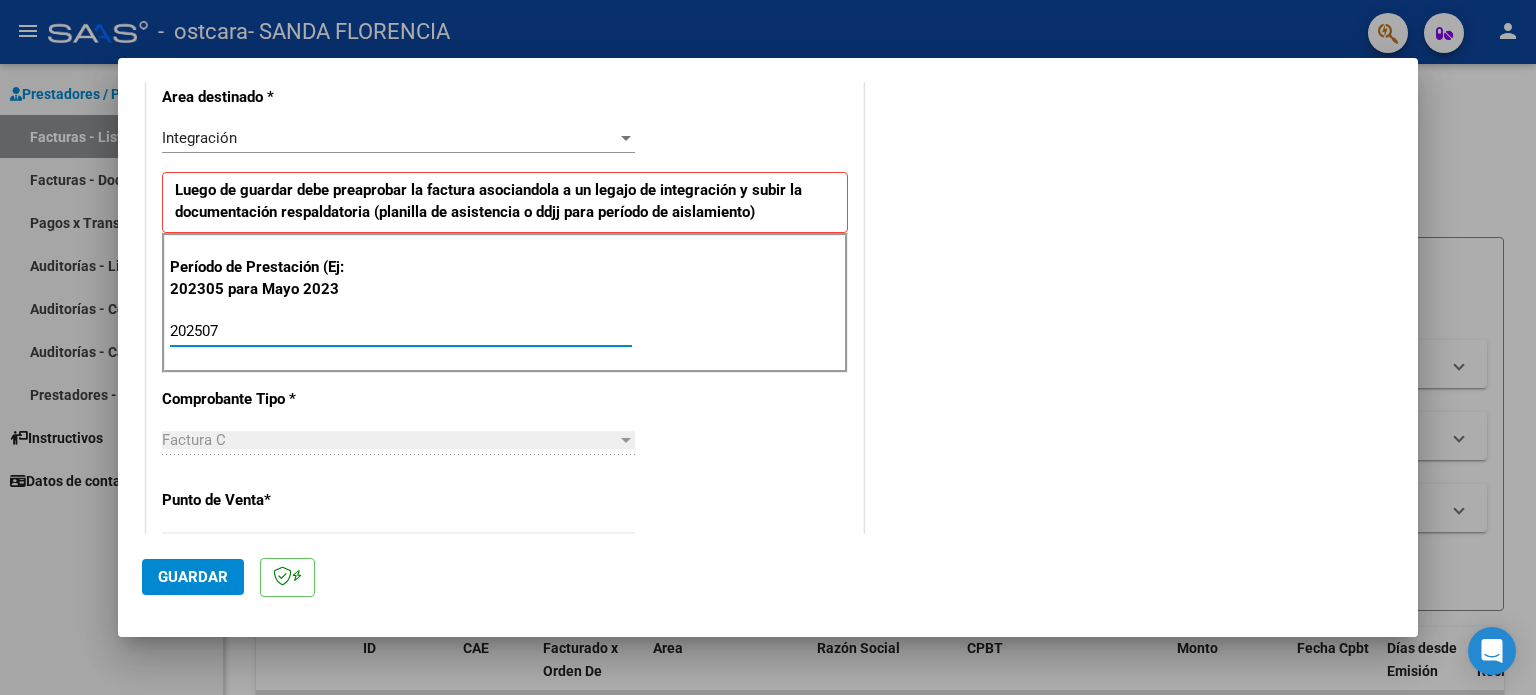 type on "202507" 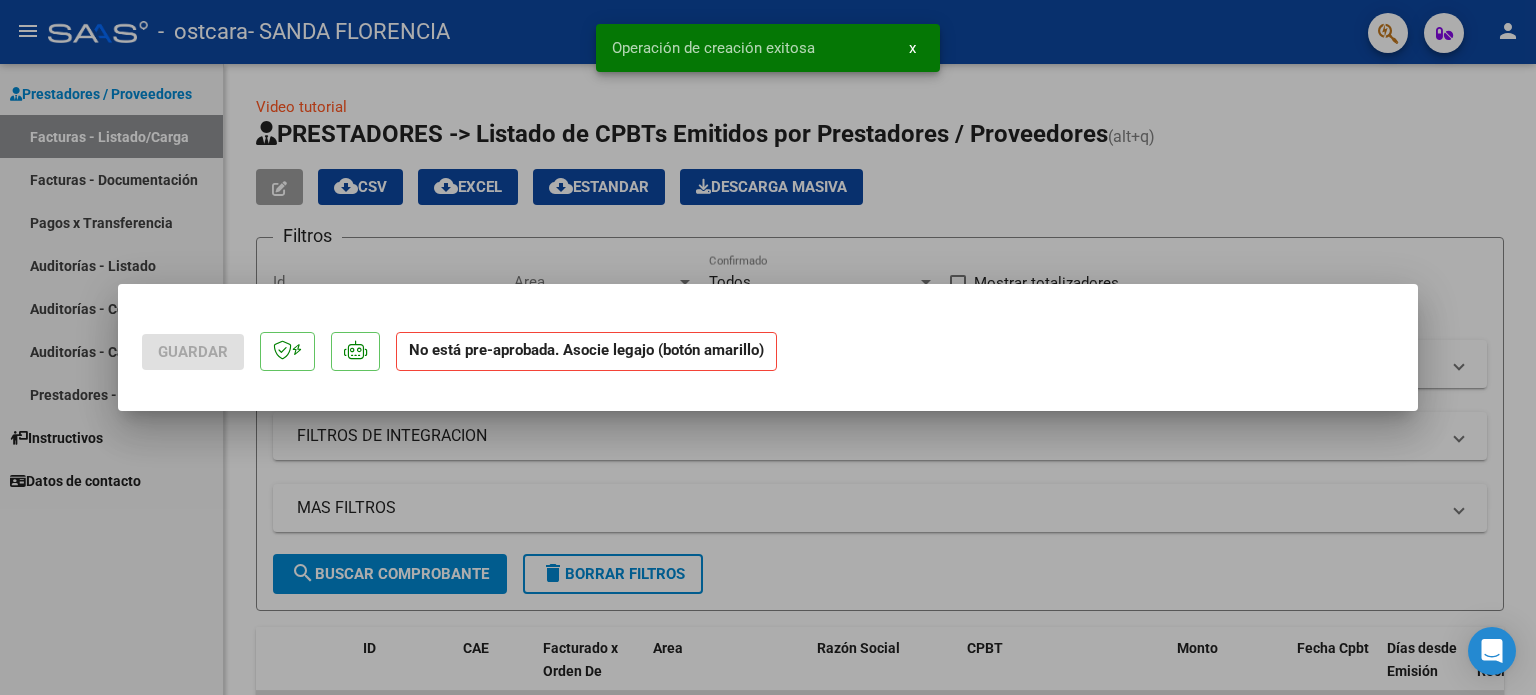 scroll, scrollTop: 0, scrollLeft: 0, axis: both 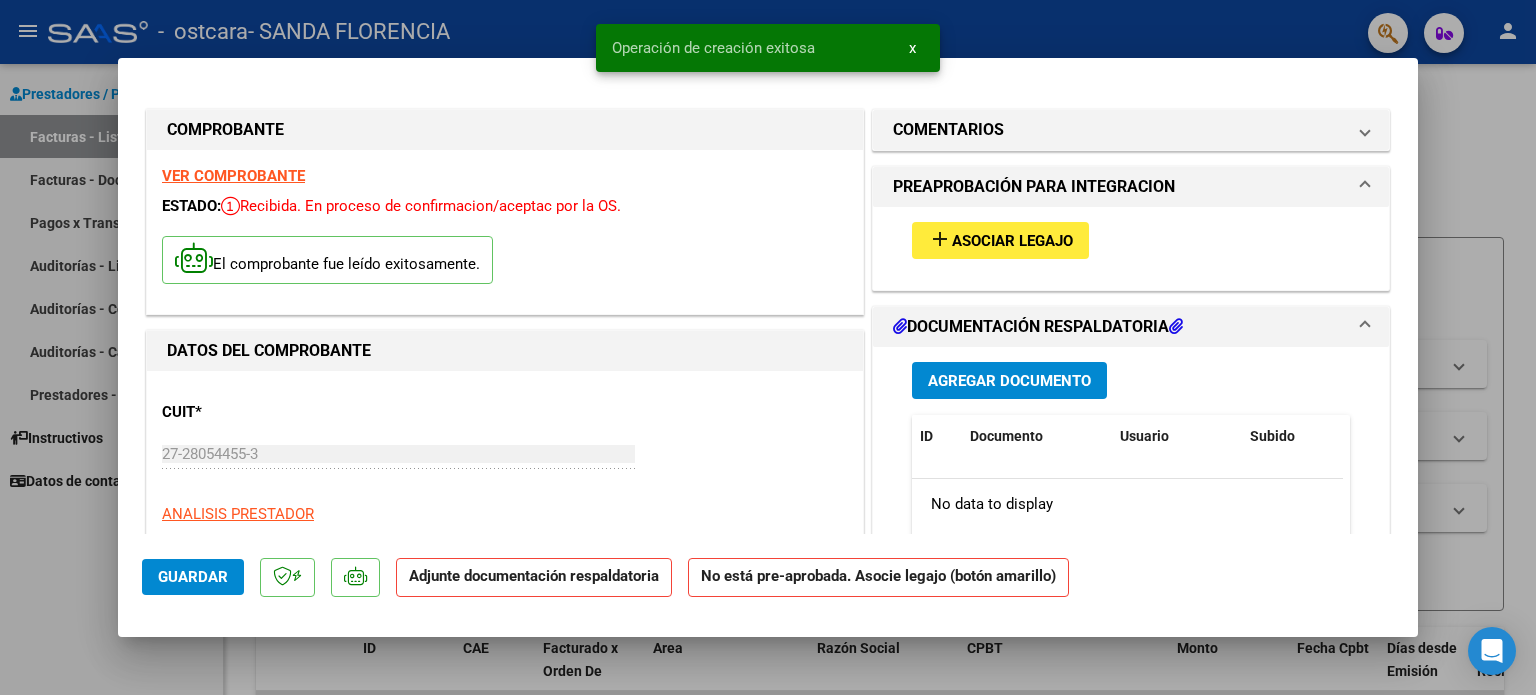 click on "Asociar Legajo" at bounding box center [1012, 241] 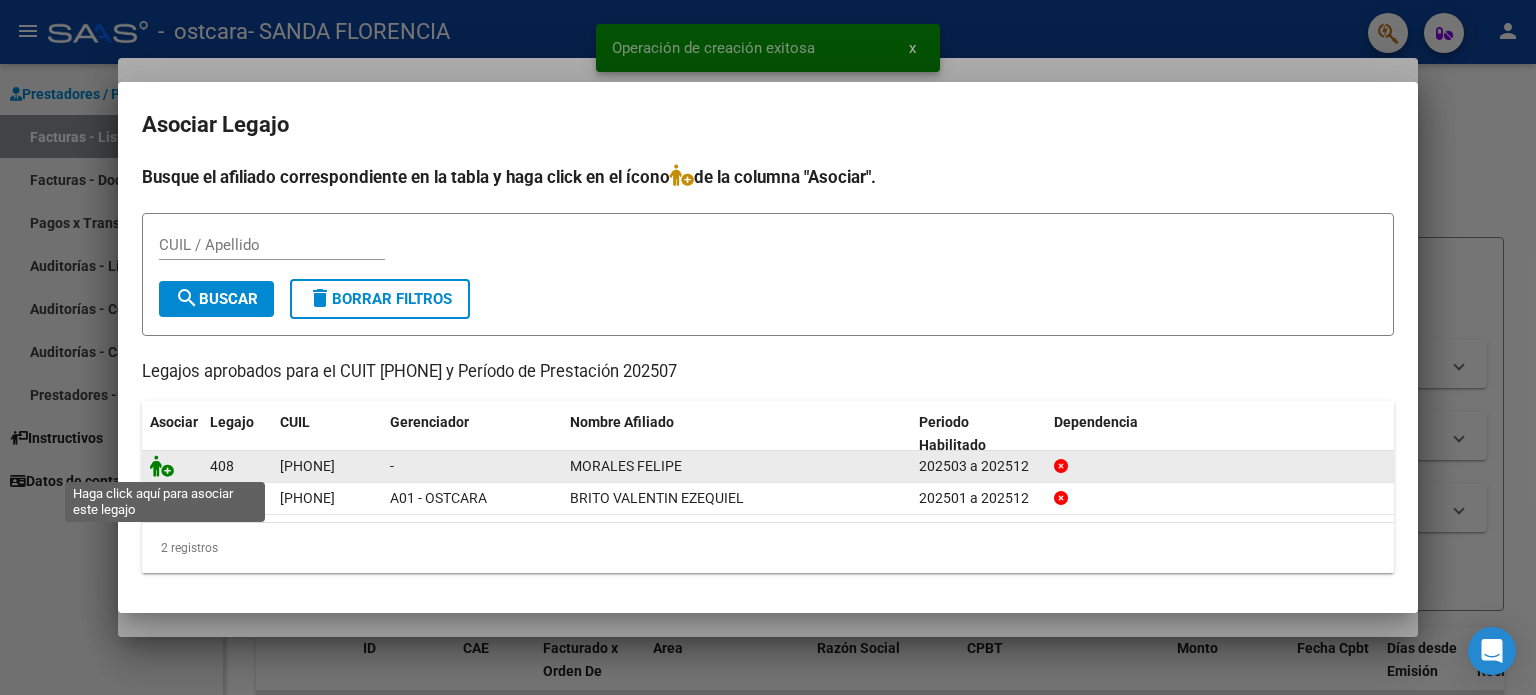 click 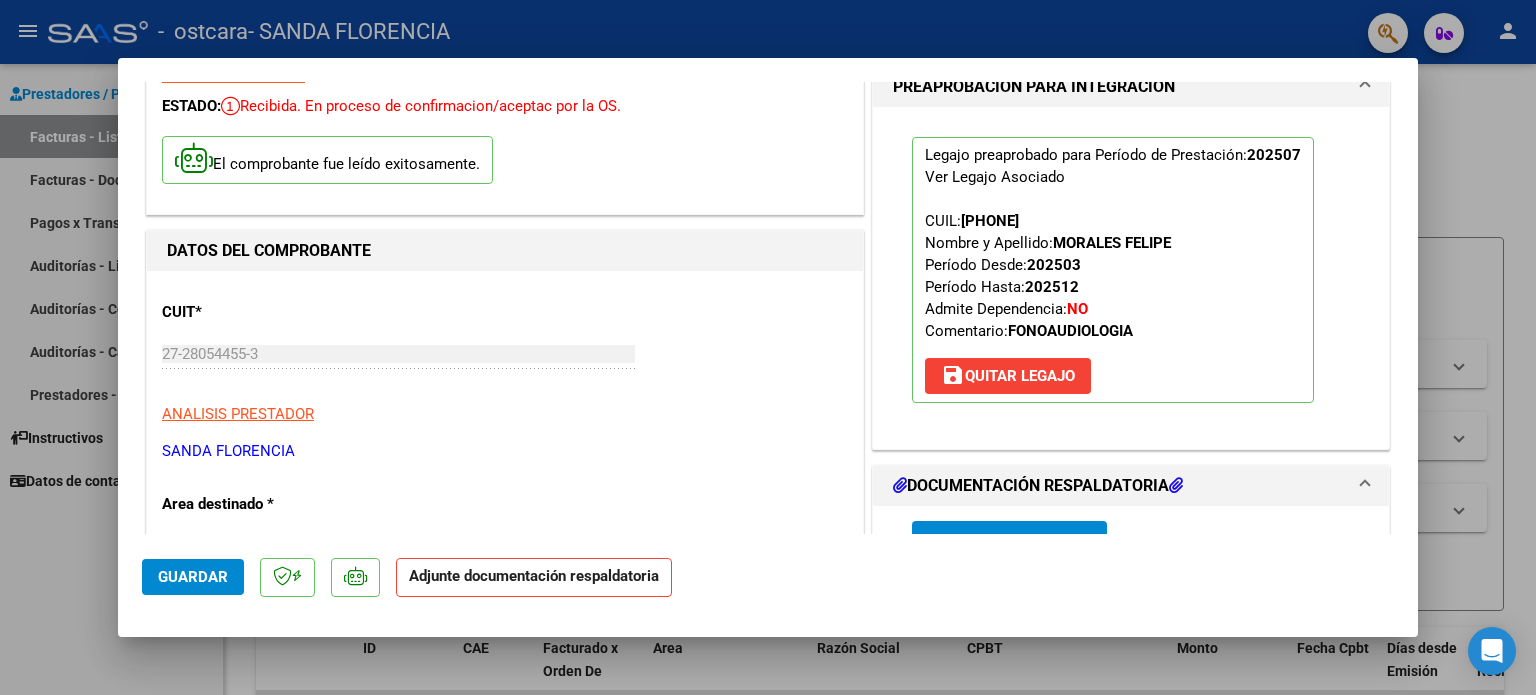 scroll, scrollTop: 200, scrollLeft: 0, axis: vertical 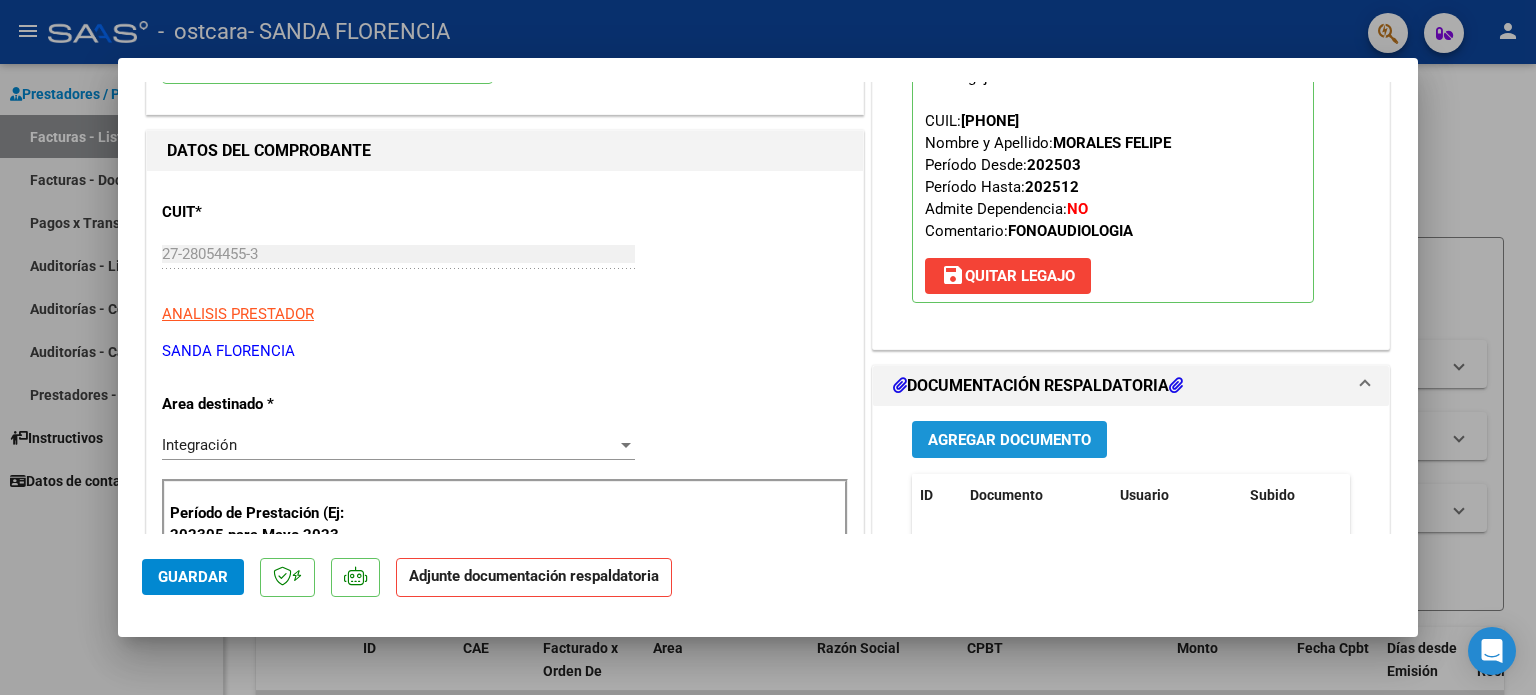 click on "Agregar Documento" at bounding box center (1009, 440) 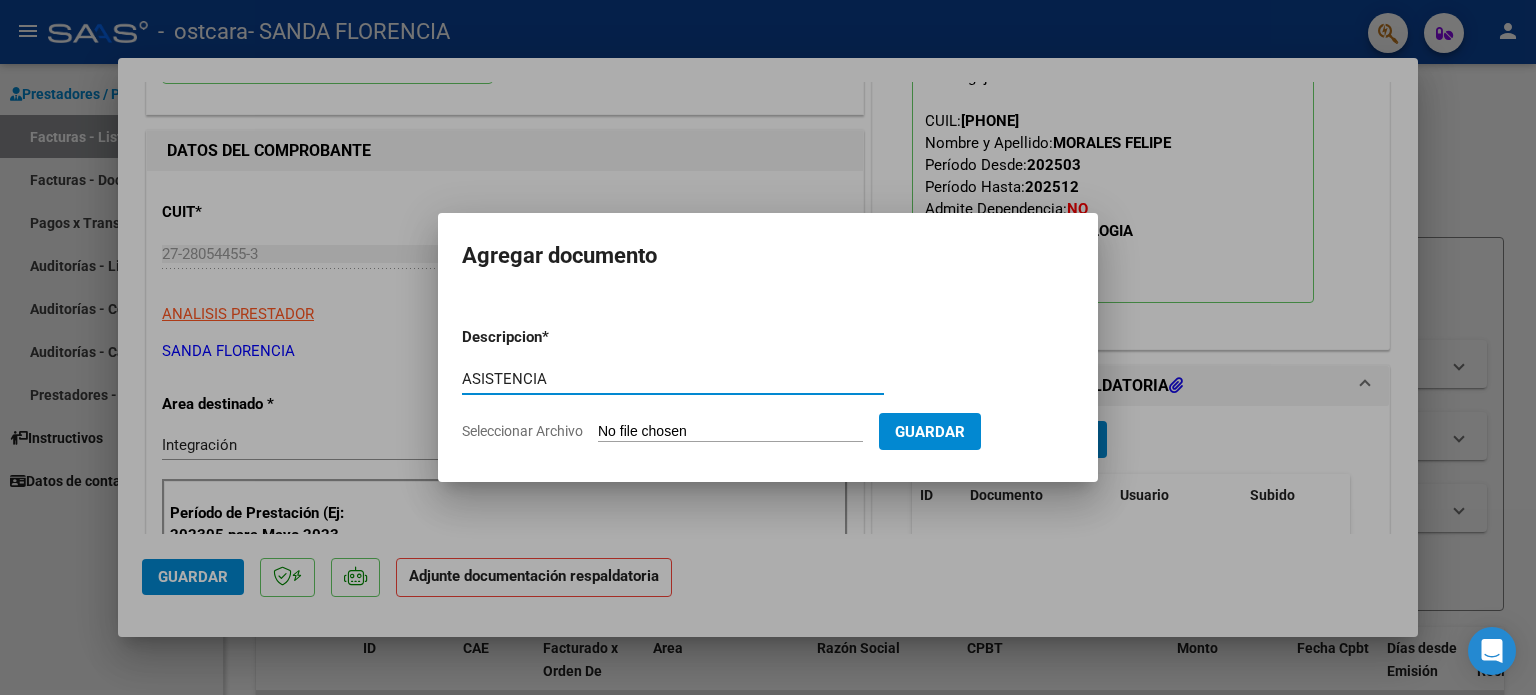 type on "ASISTENCIA" 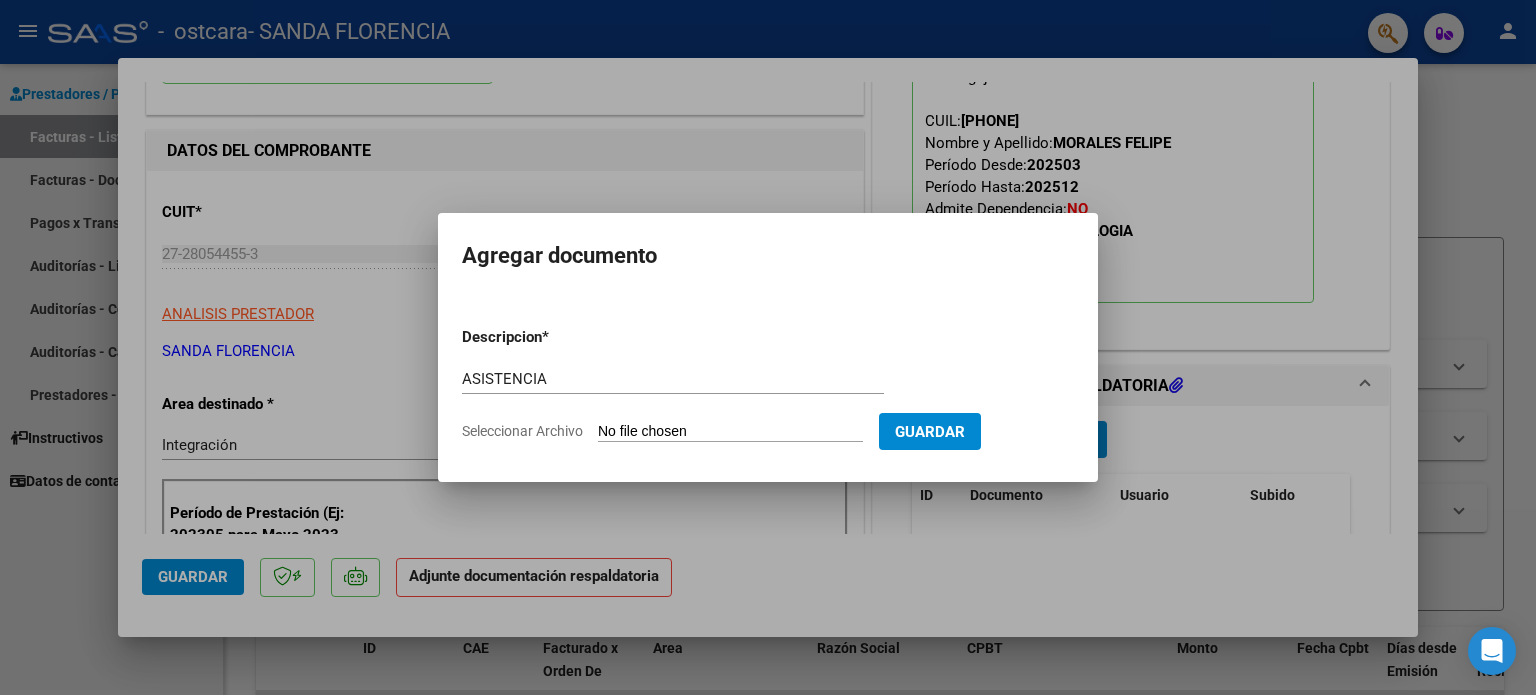 click on "Seleccionar Archivo" 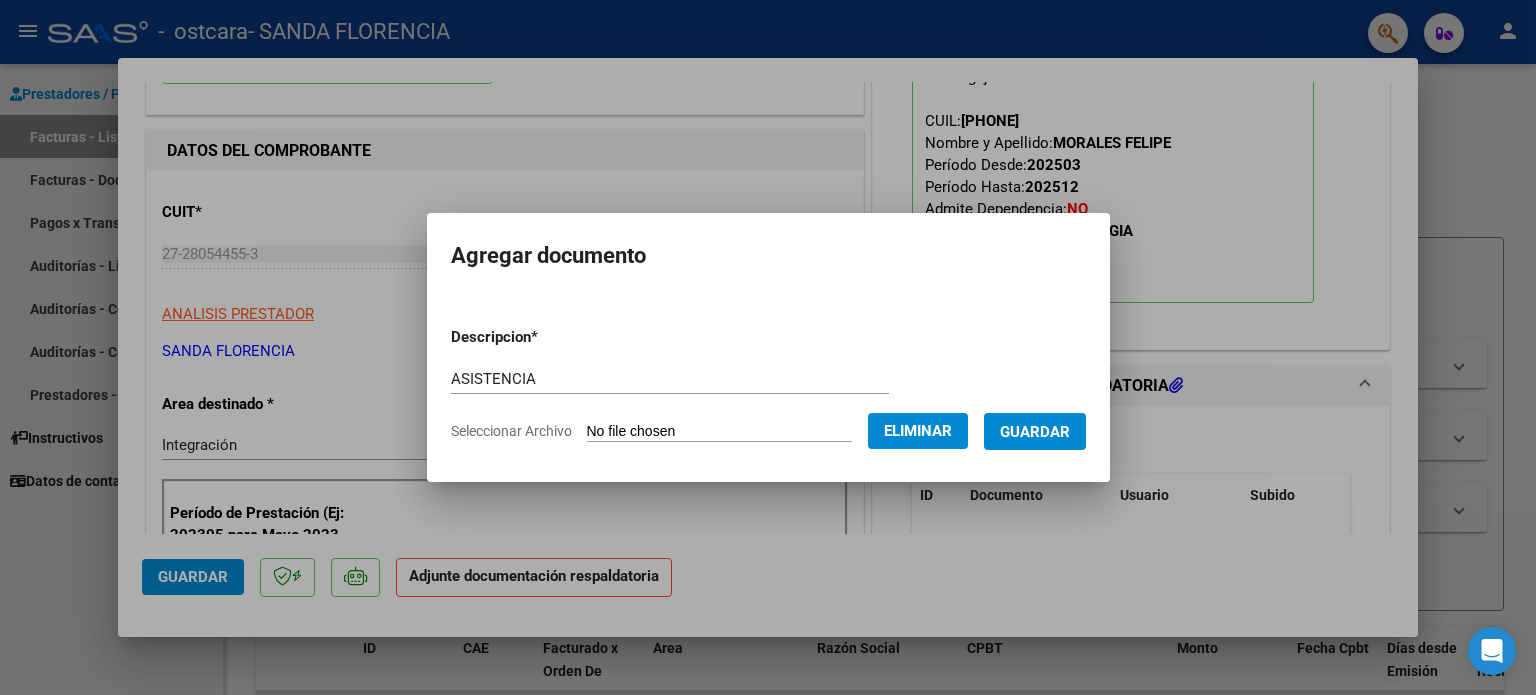 click on "Guardar" at bounding box center (1035, 432) 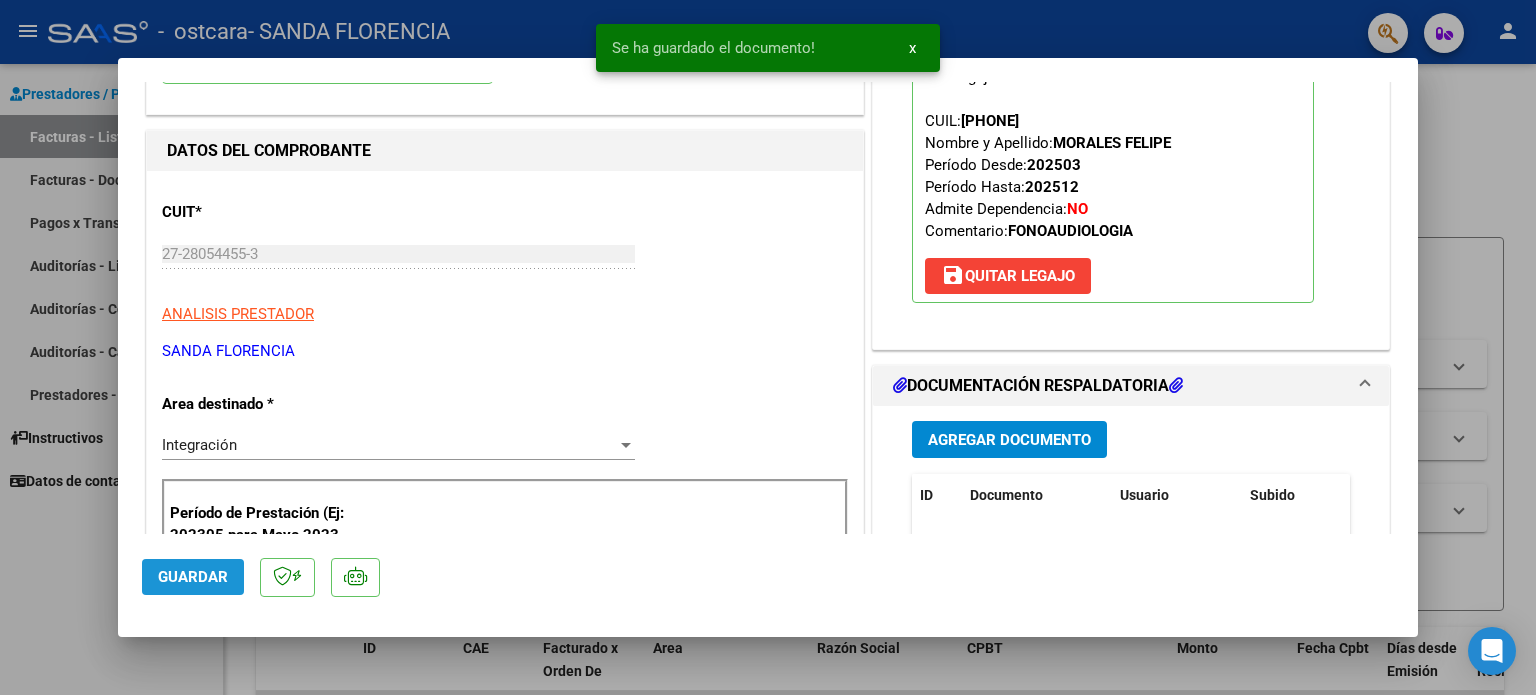 click on "Guardar" 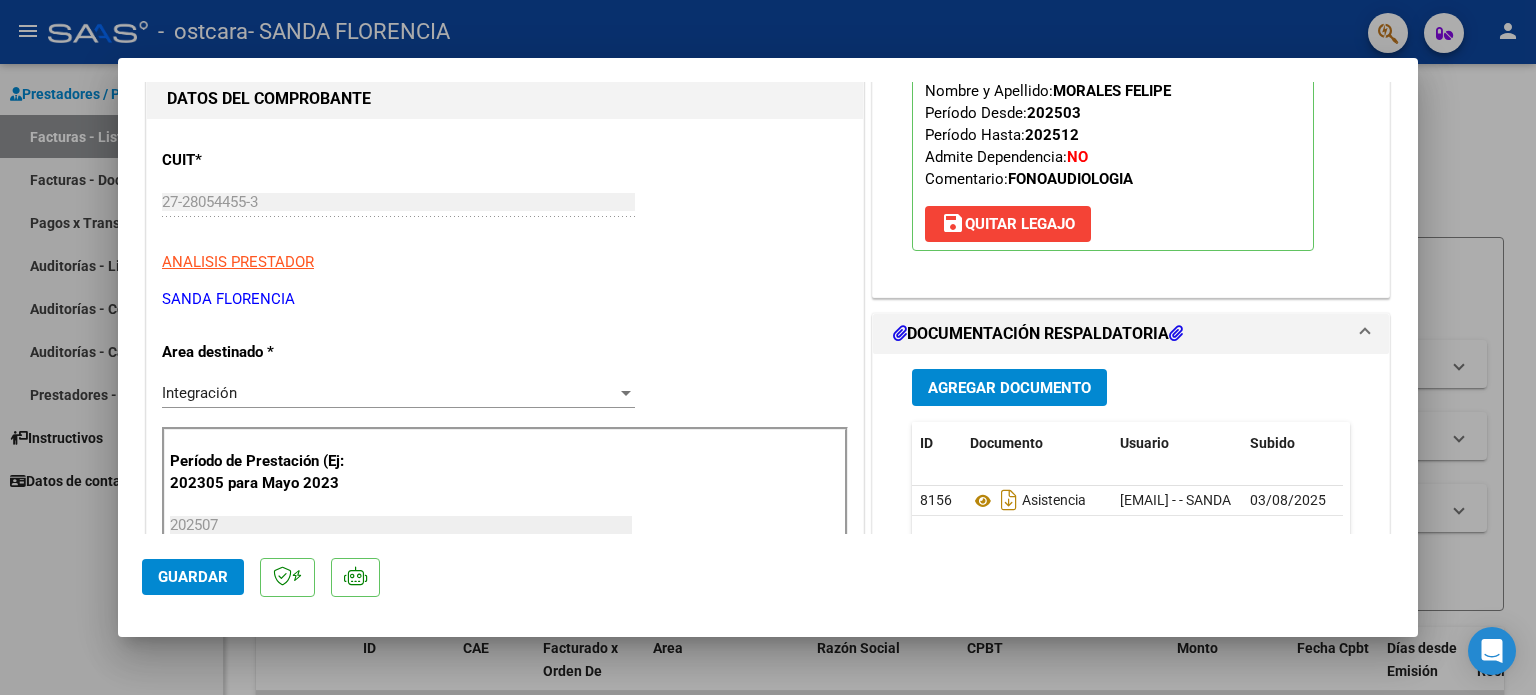 scroll, scrollTop: 300, scrollLeft: 0, axis: vertical 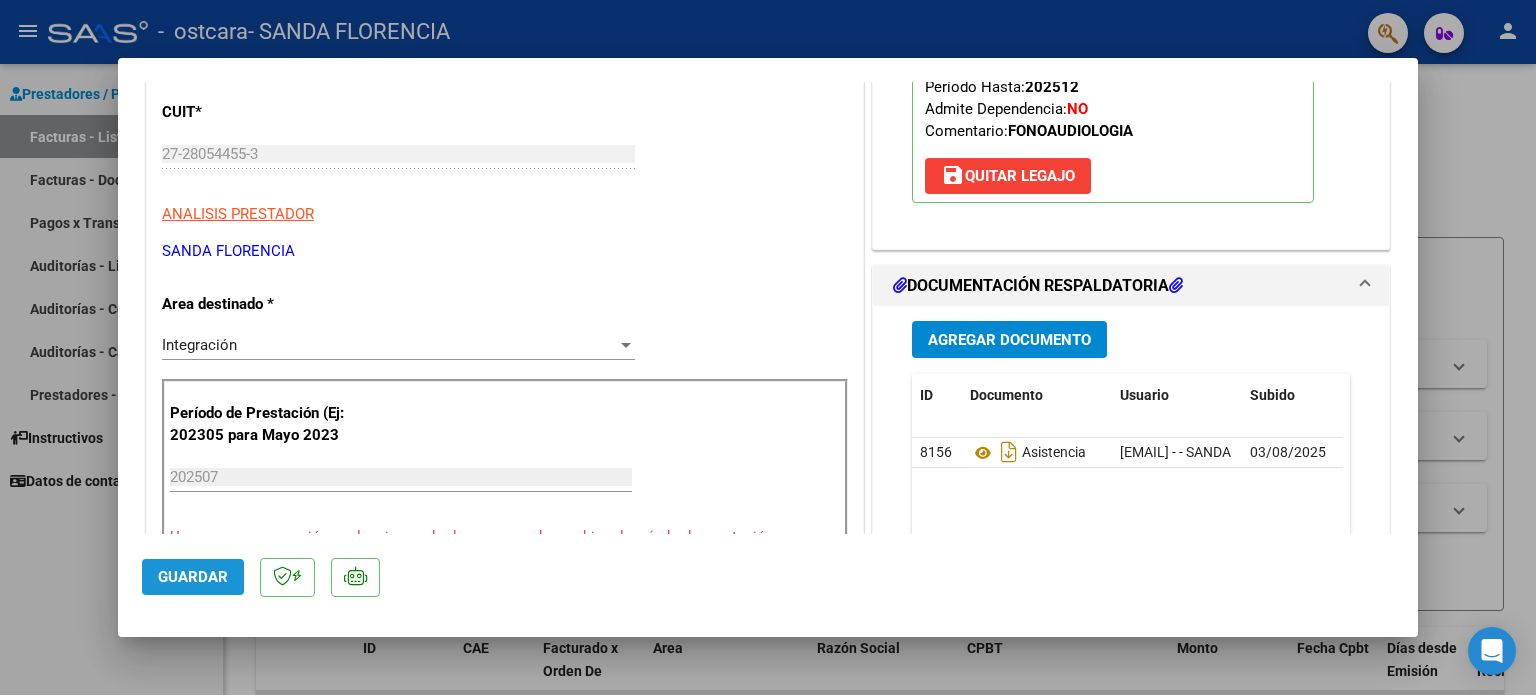 click on "Guardar" 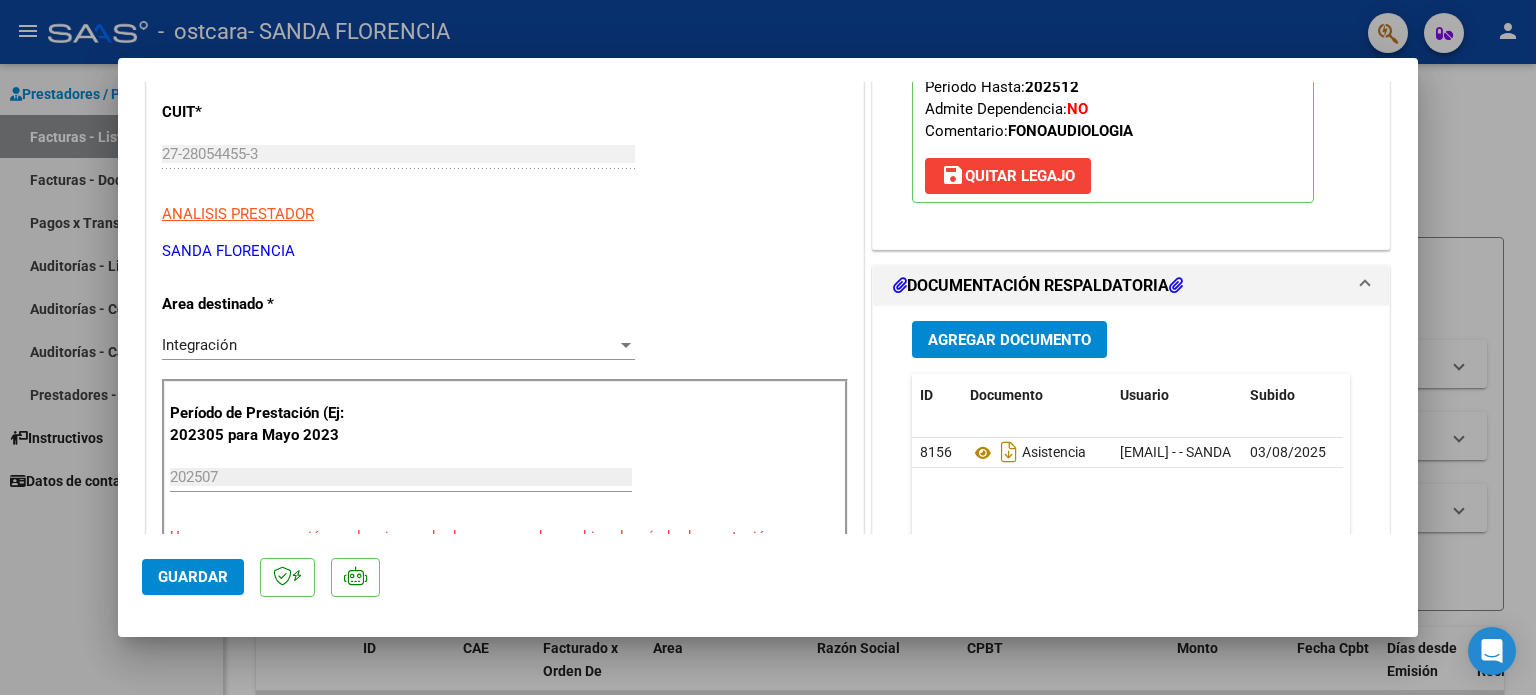 click at bounding box center [768, 347] 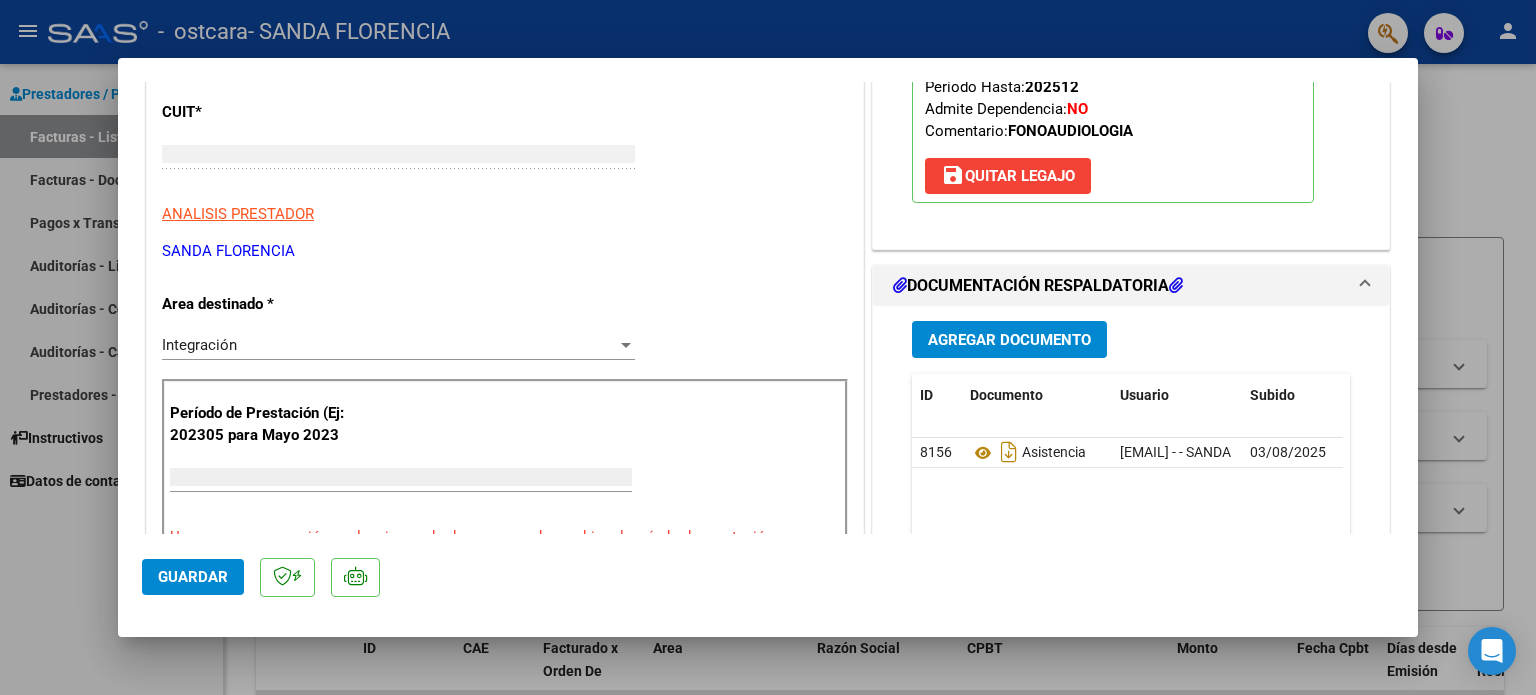 scroll, scrollTop: 239, scrollLeft: 0, axis: vertical 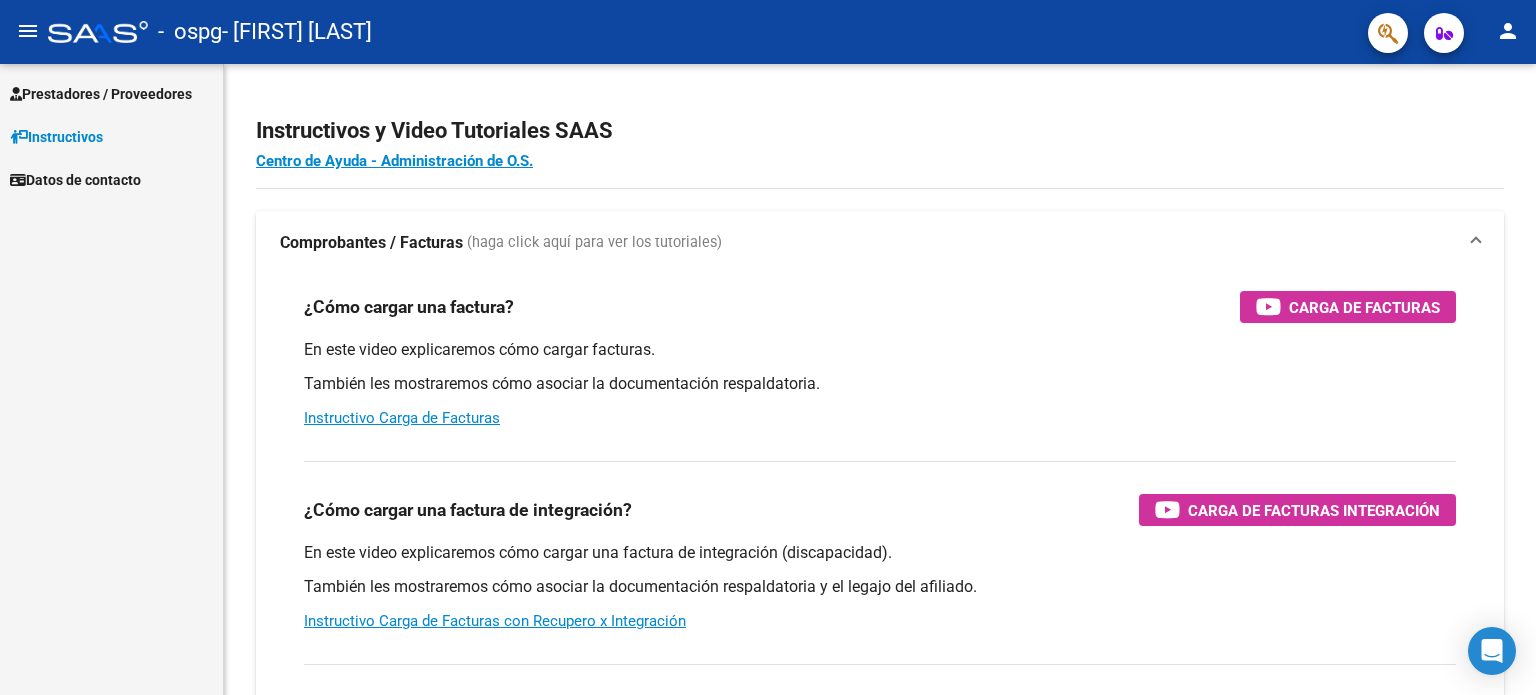 click on "Prestadores / Proveedores" at bounding box center (101, 94) 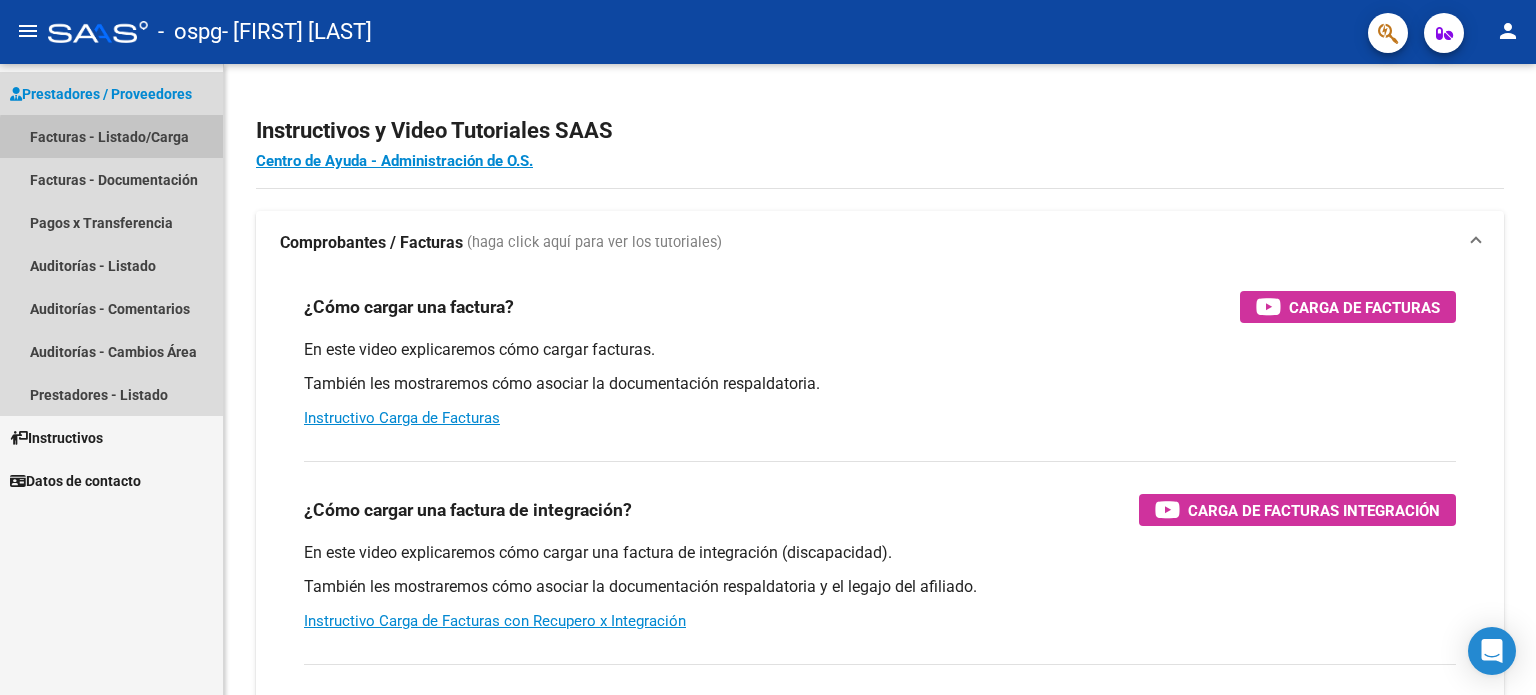 click on "Facturas - Listado/Carga" at bounding box center (111, 136) 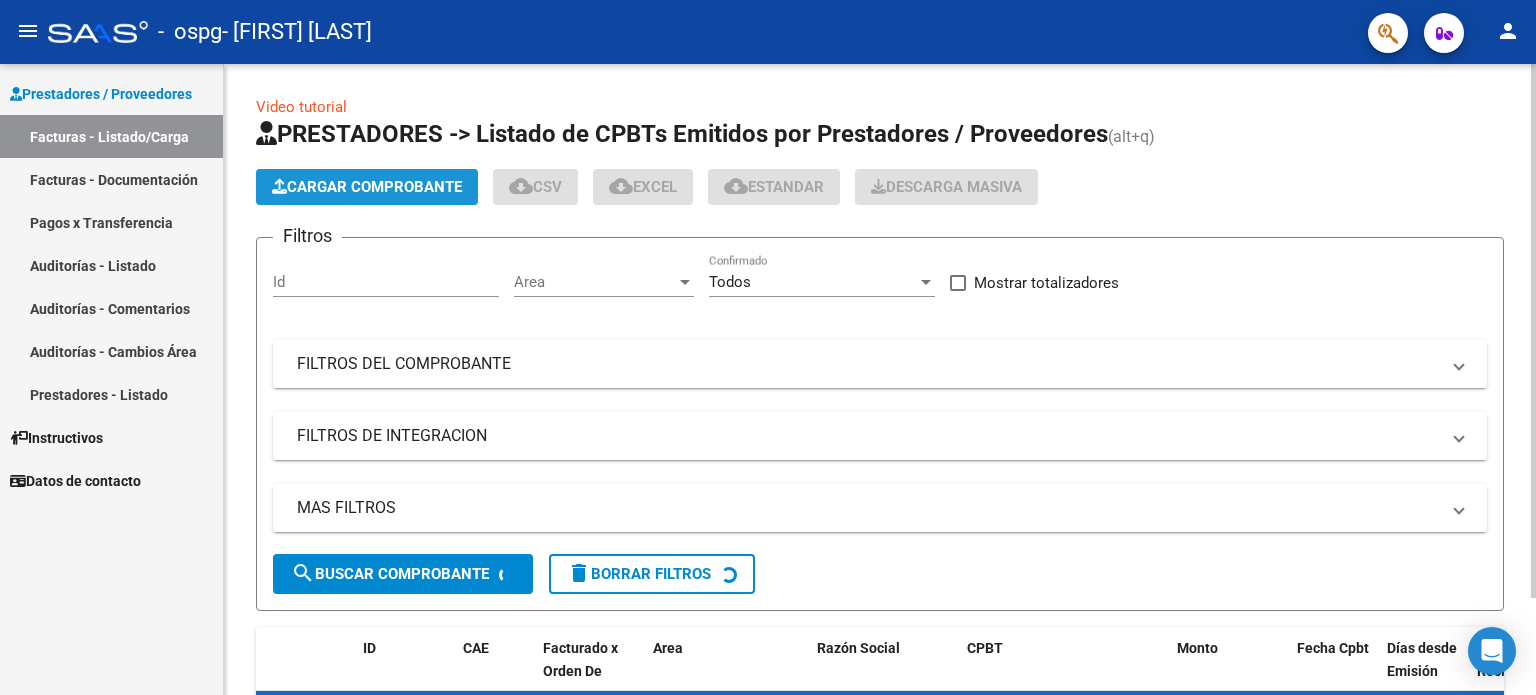 click on "Cargar Comprobante" 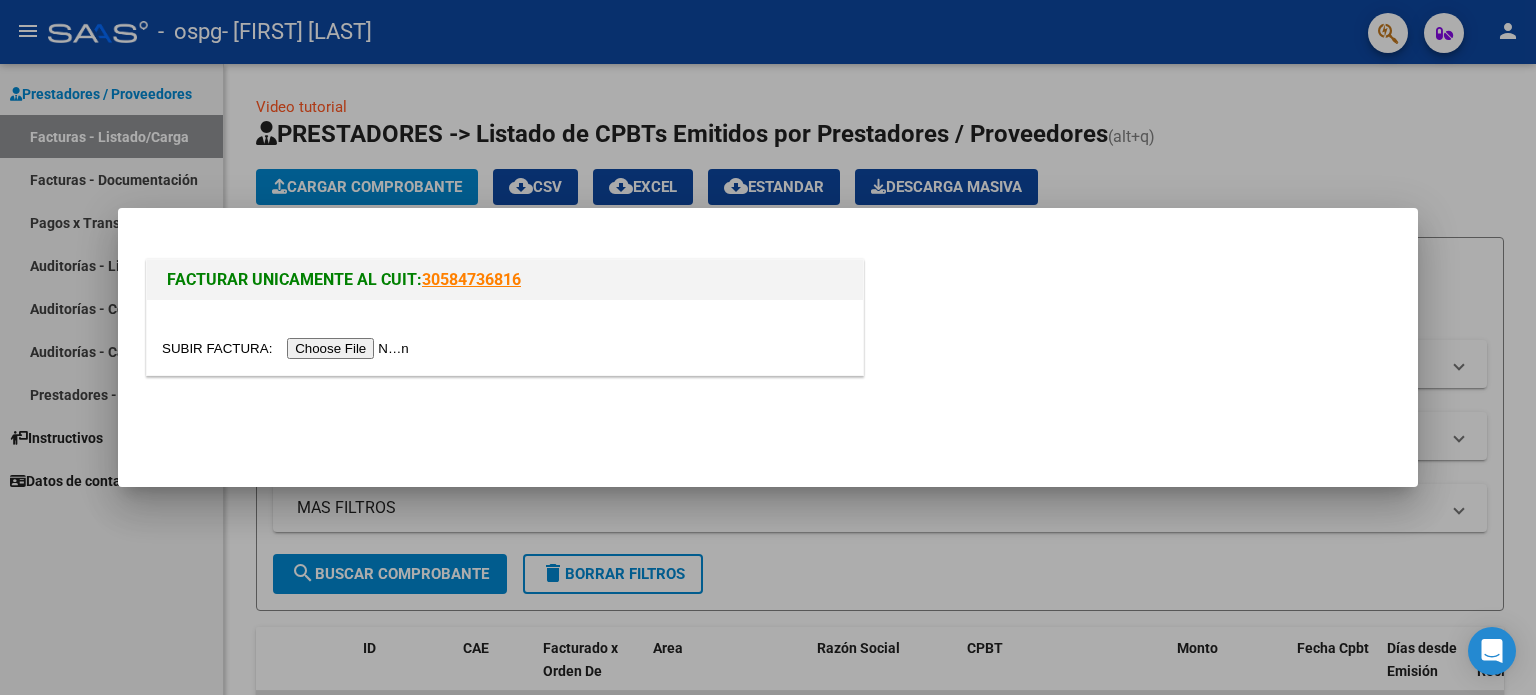 click at bounding box center [288, 348] 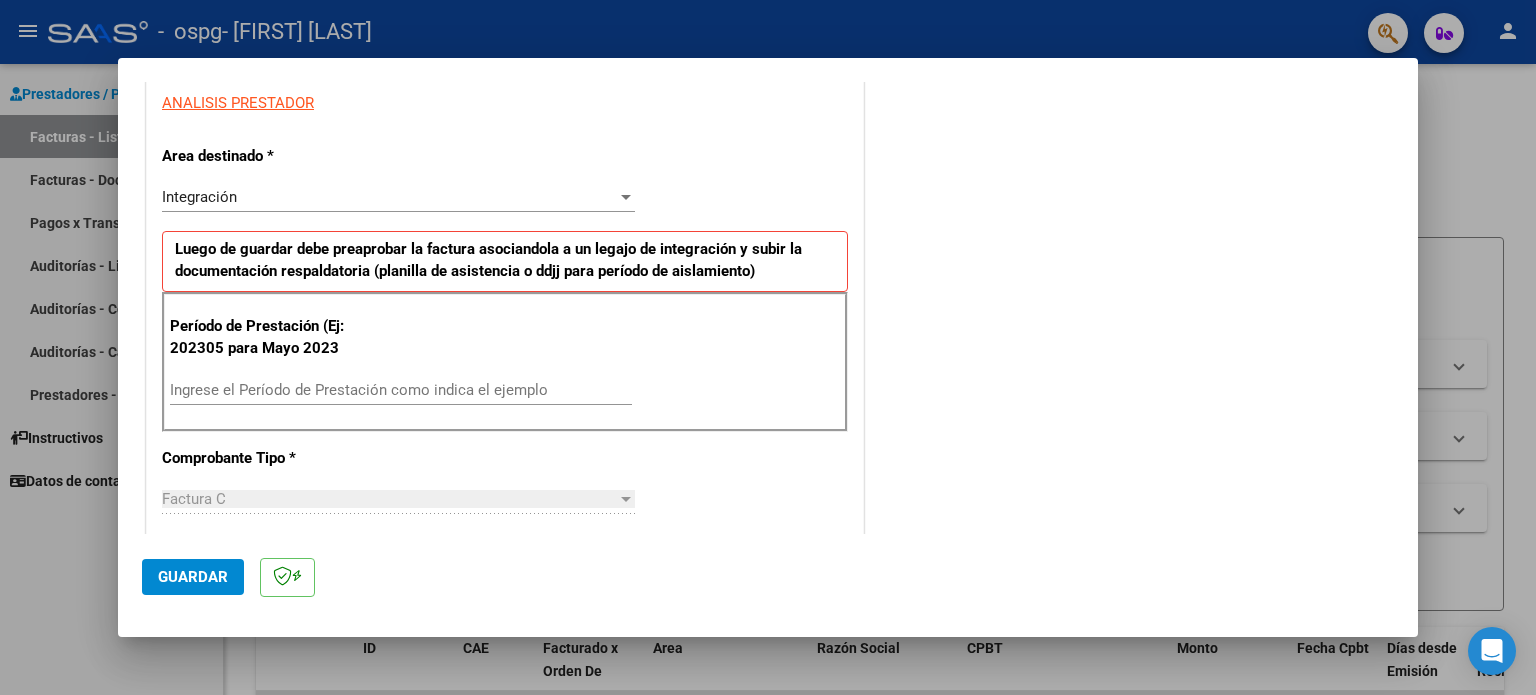 scroll, scrollTop: 400, scrollLeft: 0, axis: vertical 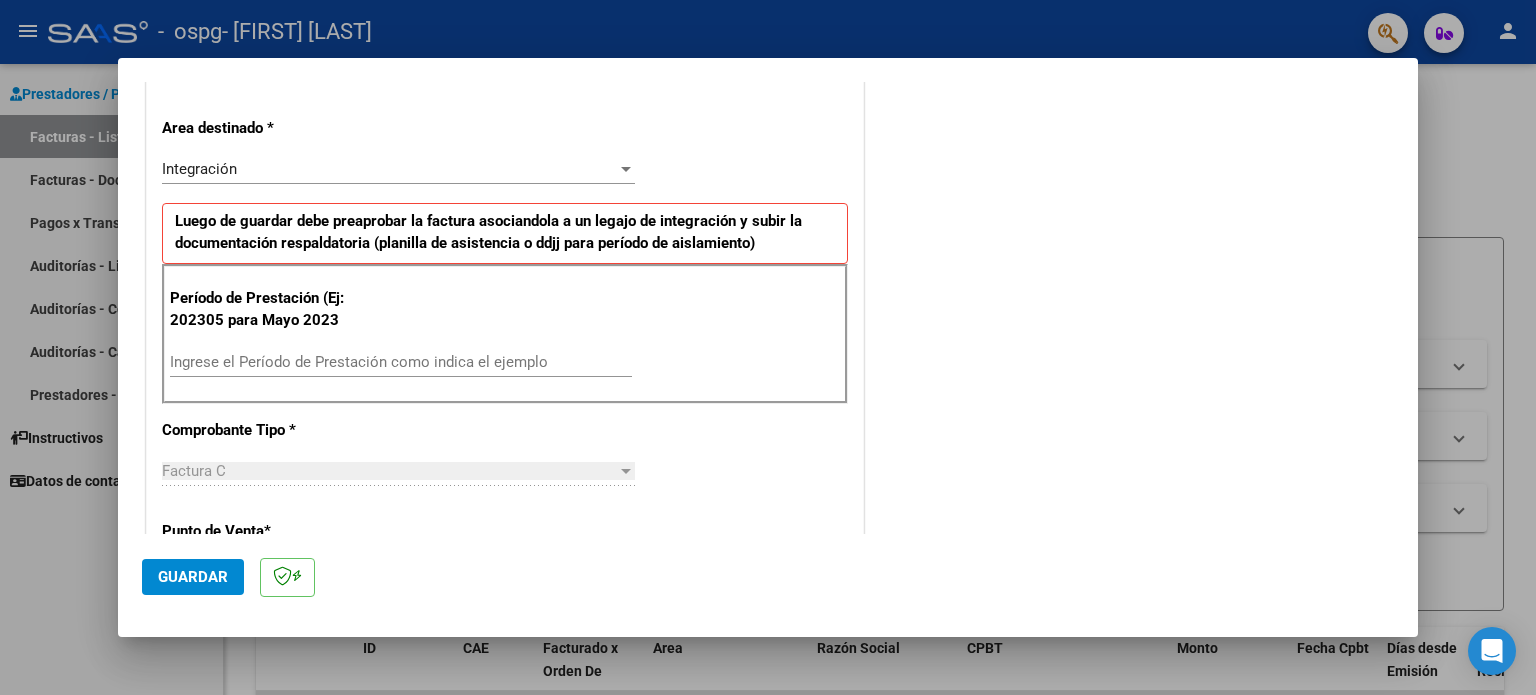 click on "Ingrese el Período de Prestación como indica el ejemplo" at bounding box center (401, 362) 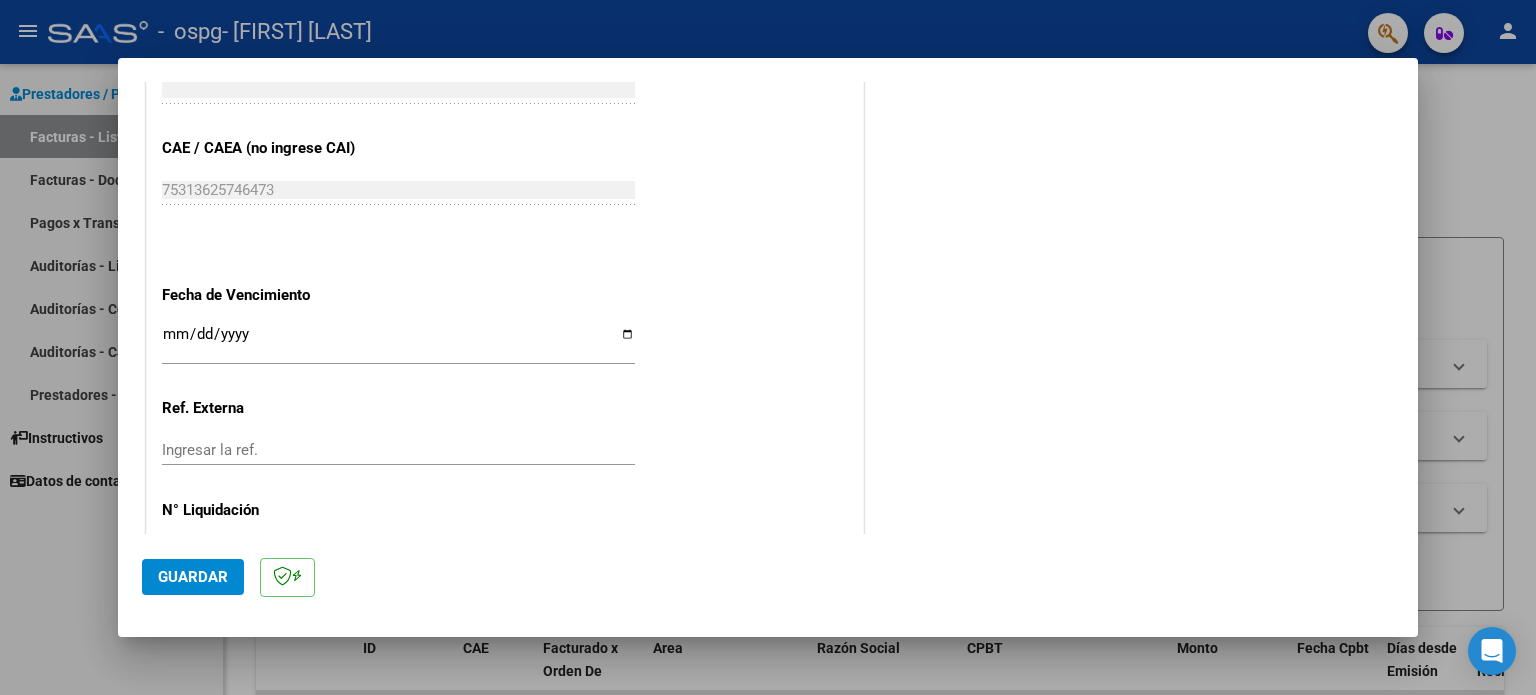 scroll, scrollTop: 1268, scrollLeft: 0, axis: vertical 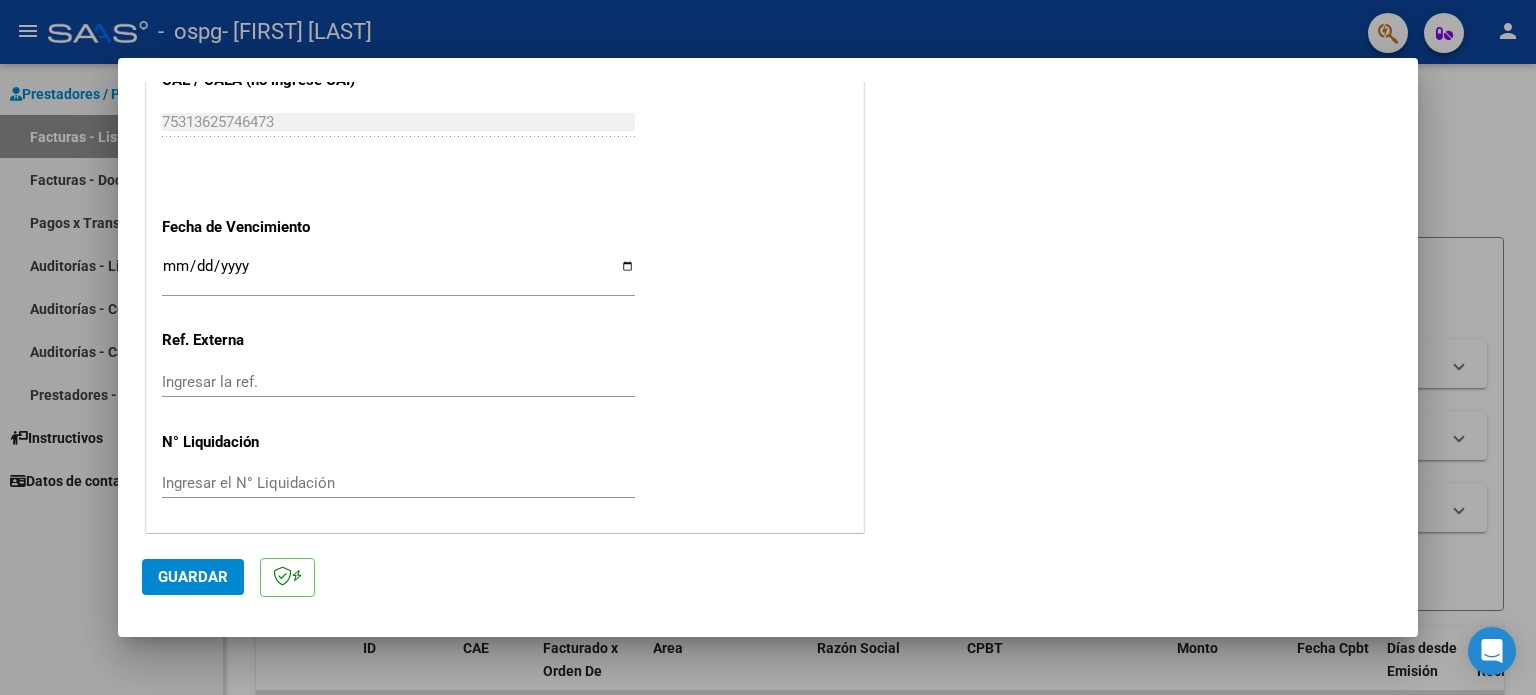 type on "202507" 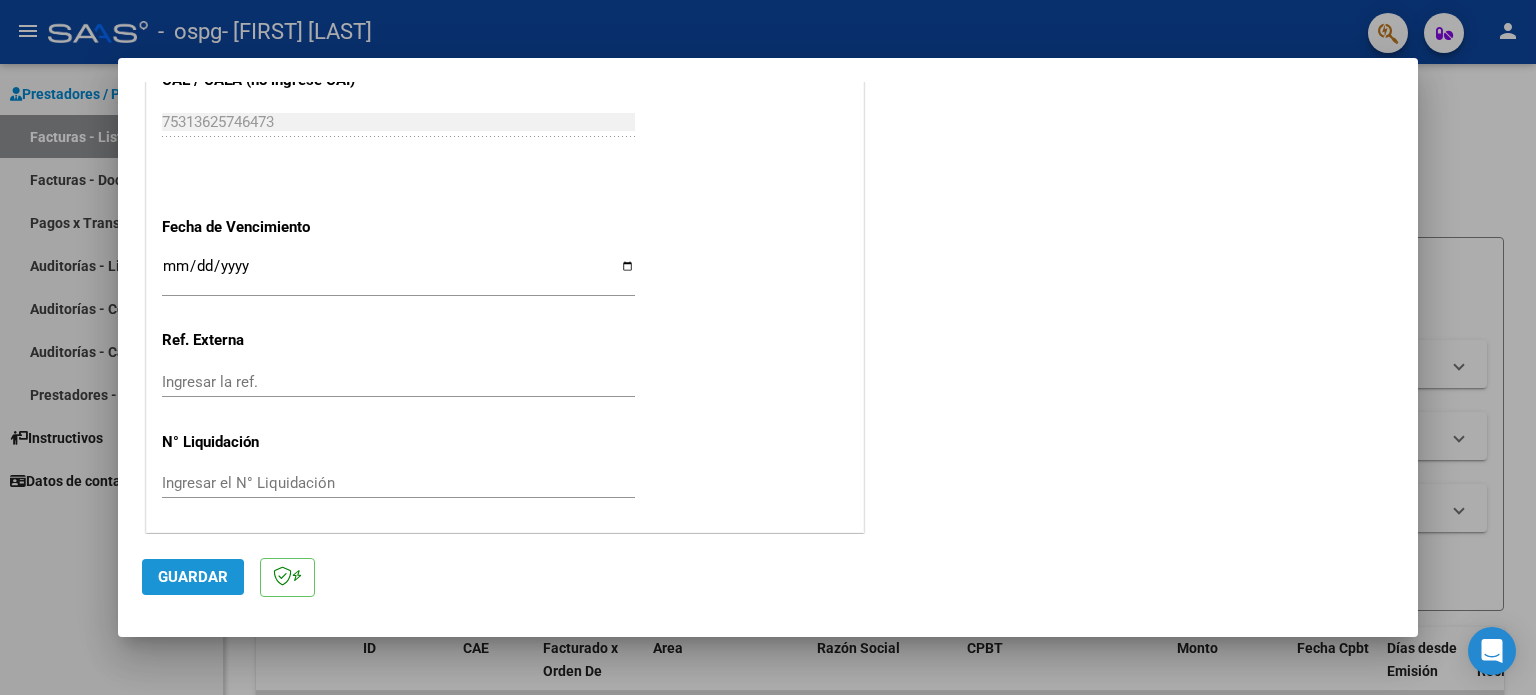 click on "Guardar" 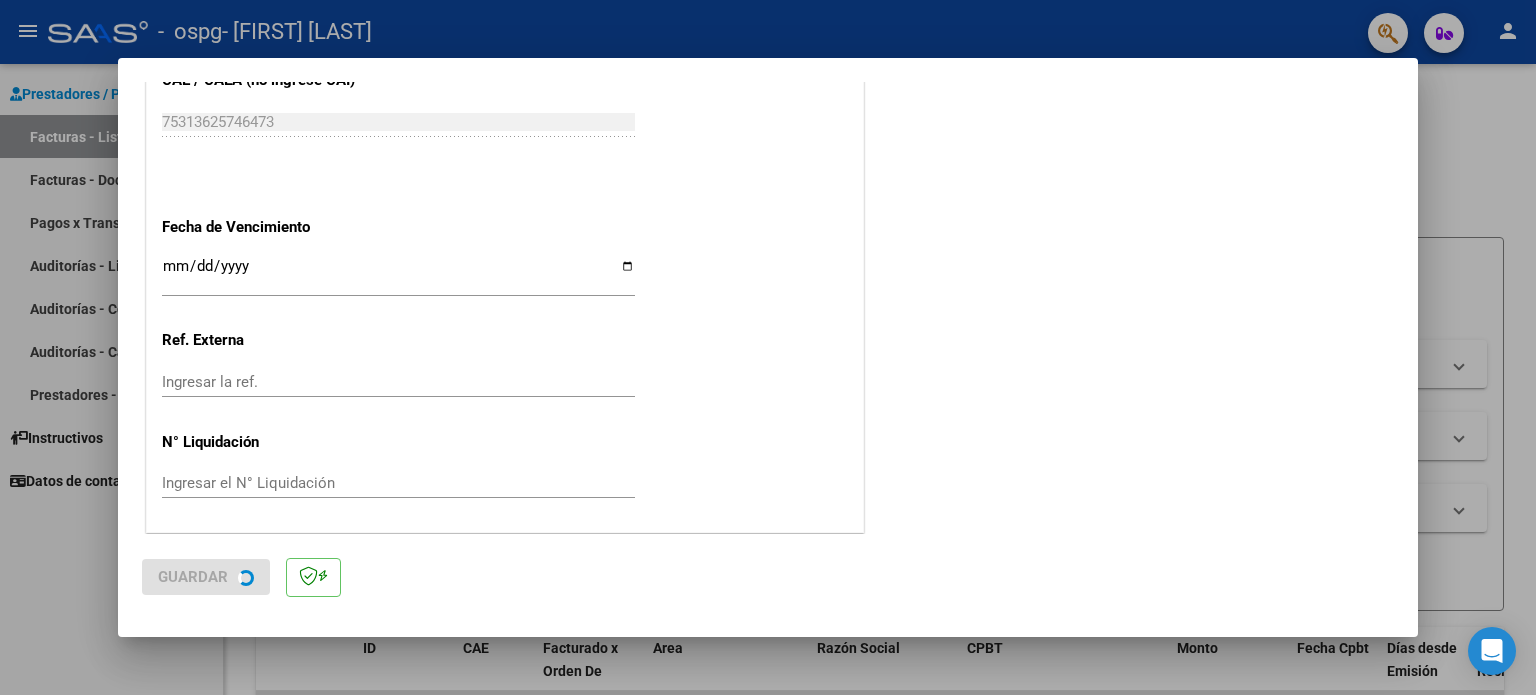 scroll, scrollTop: 0, scrollLeft: 0, axis: both 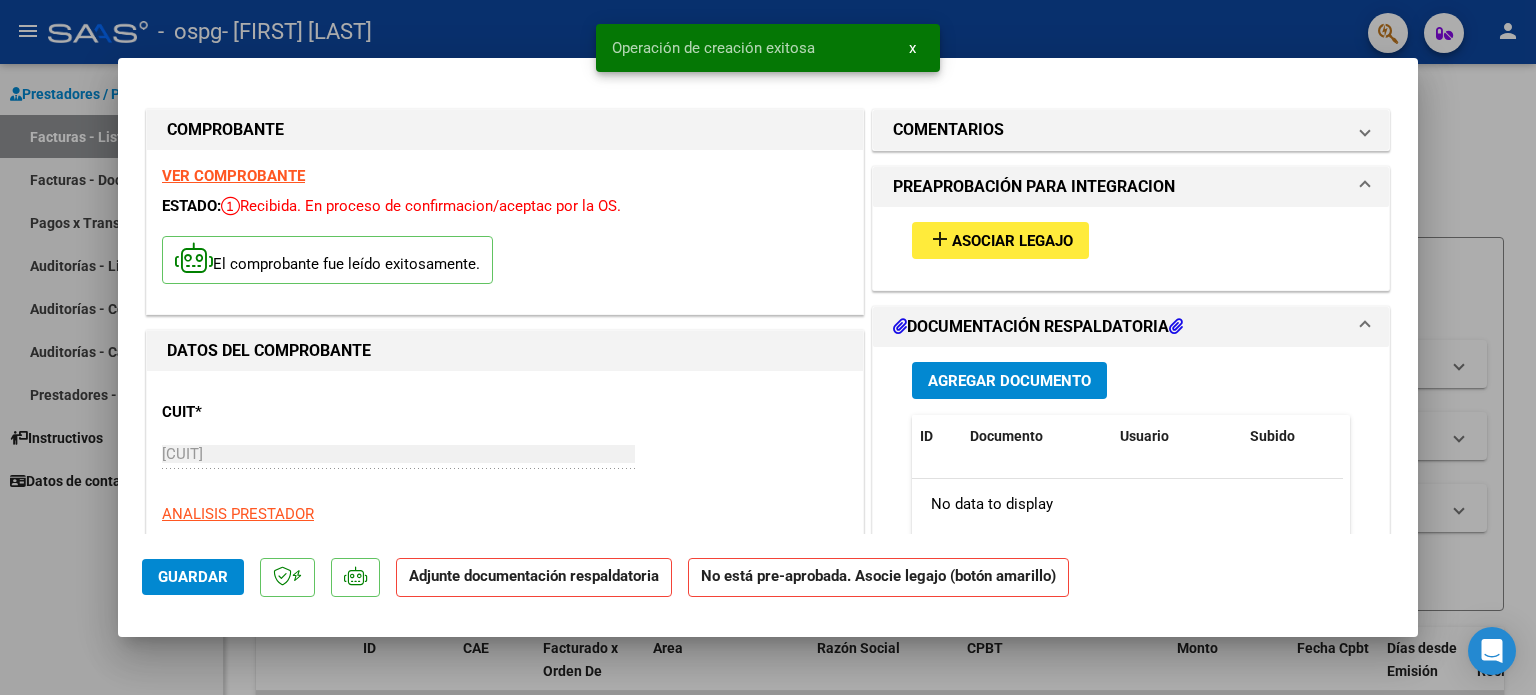 click on "add Asociar Legajo" at bounding box center (1000, 240) 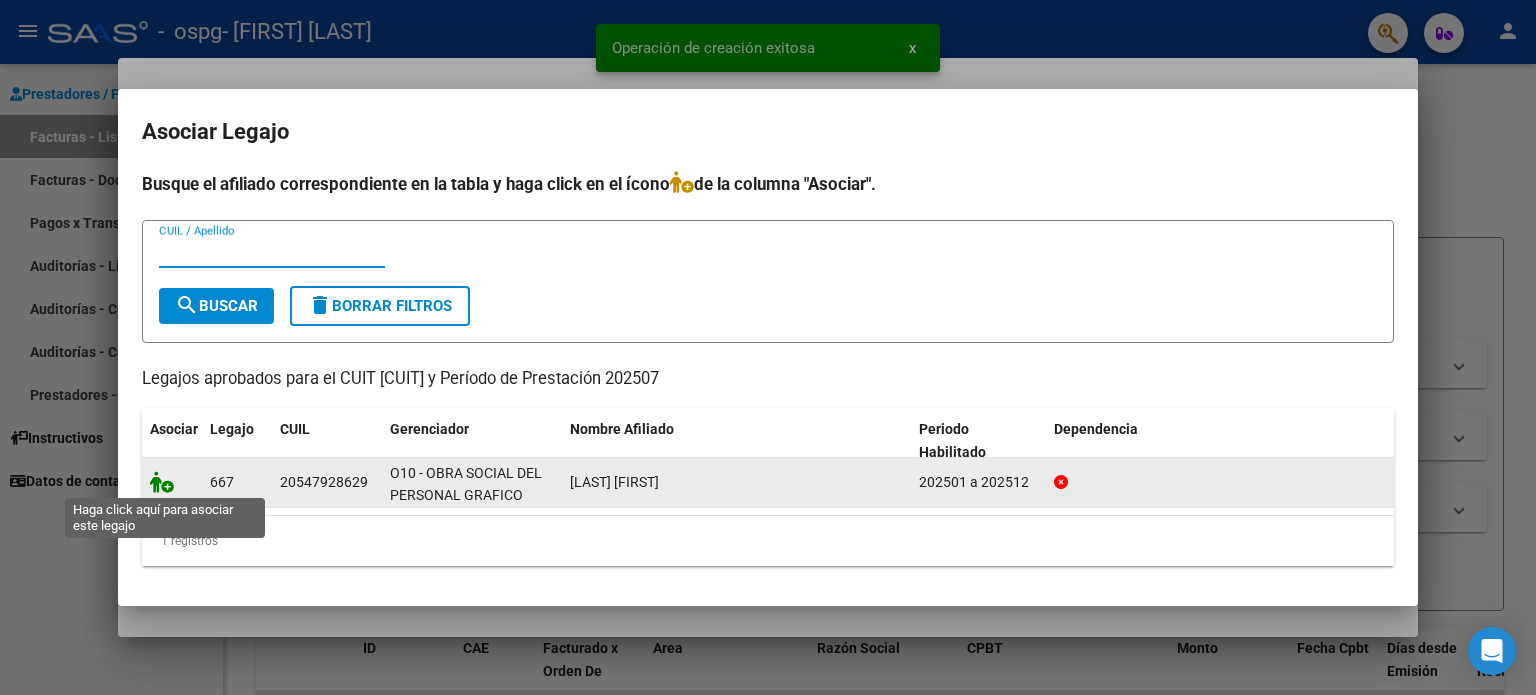 click 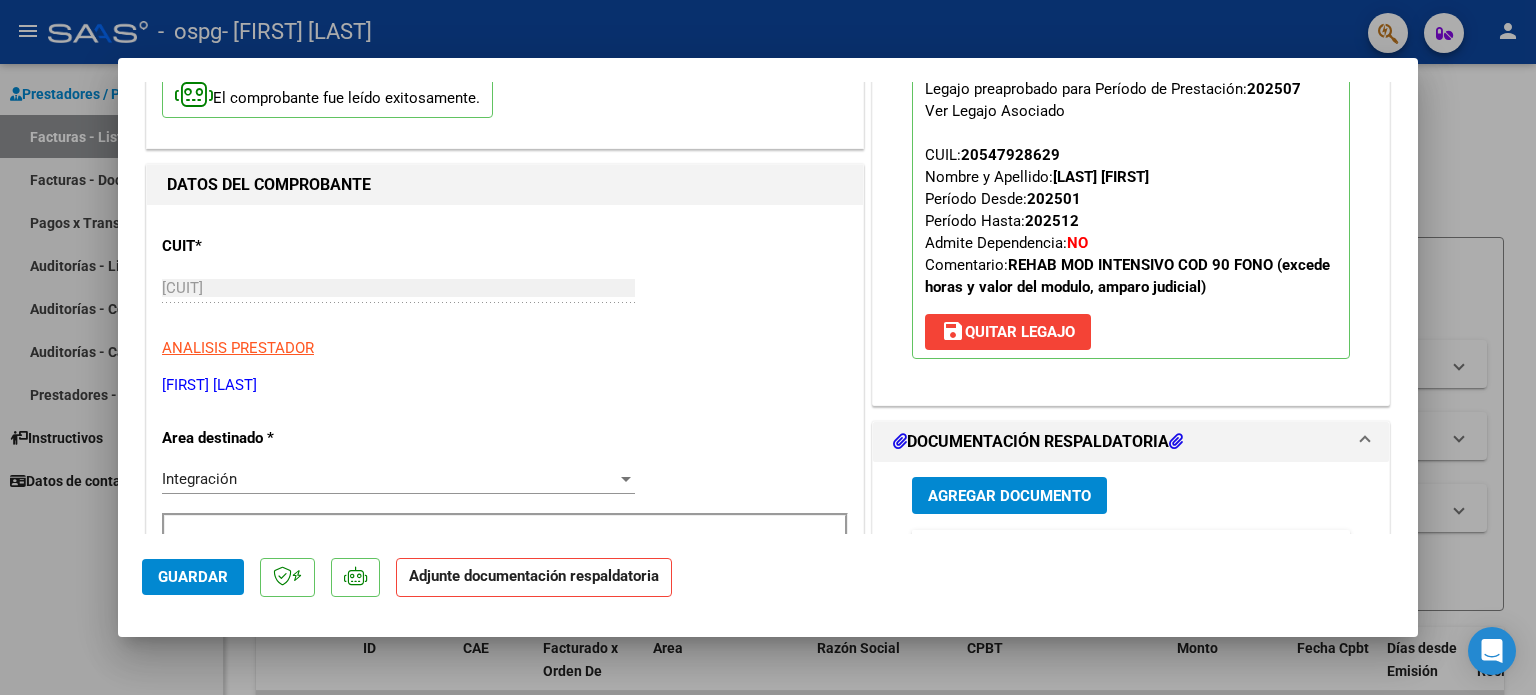 scroll, scrollTop: 200, scrollLeft: 0, axis: vertical 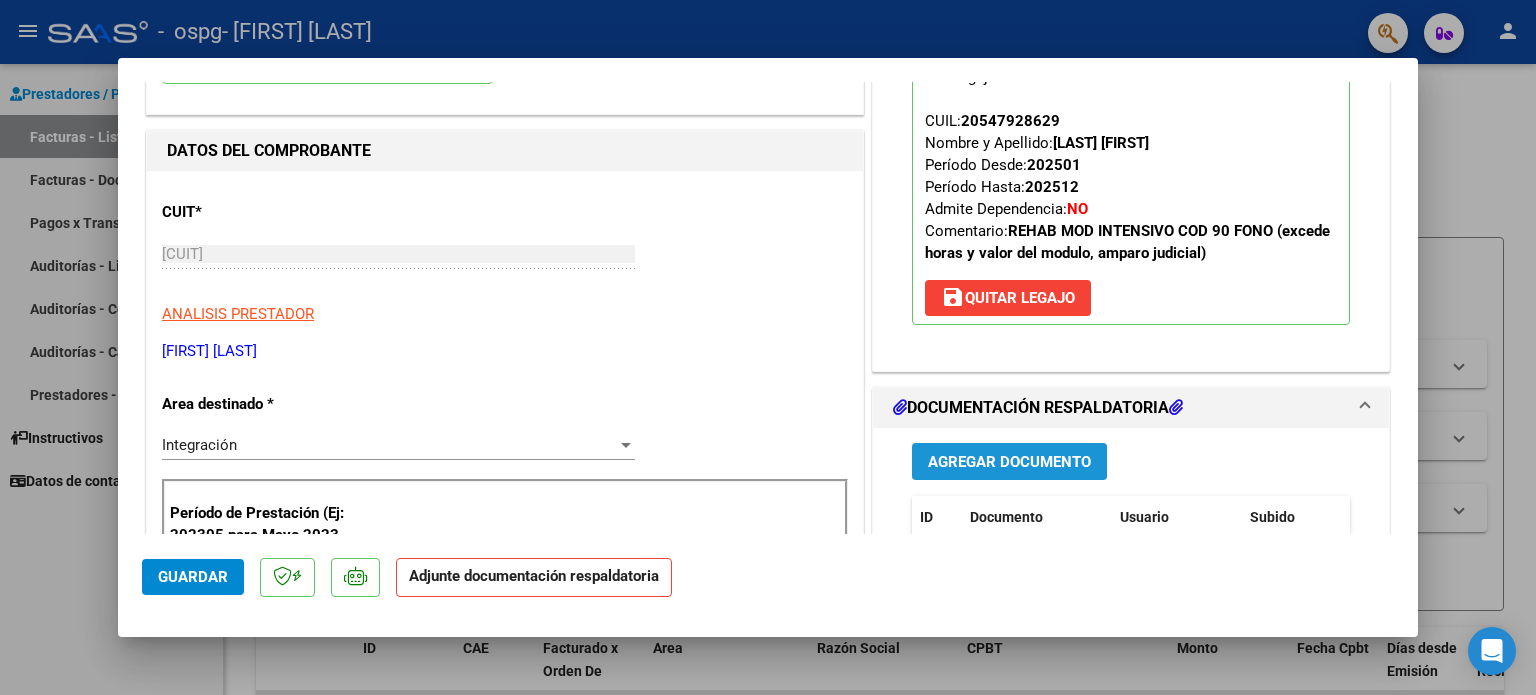 click on "Agregar Documento" at bounding box center [1009, 462] 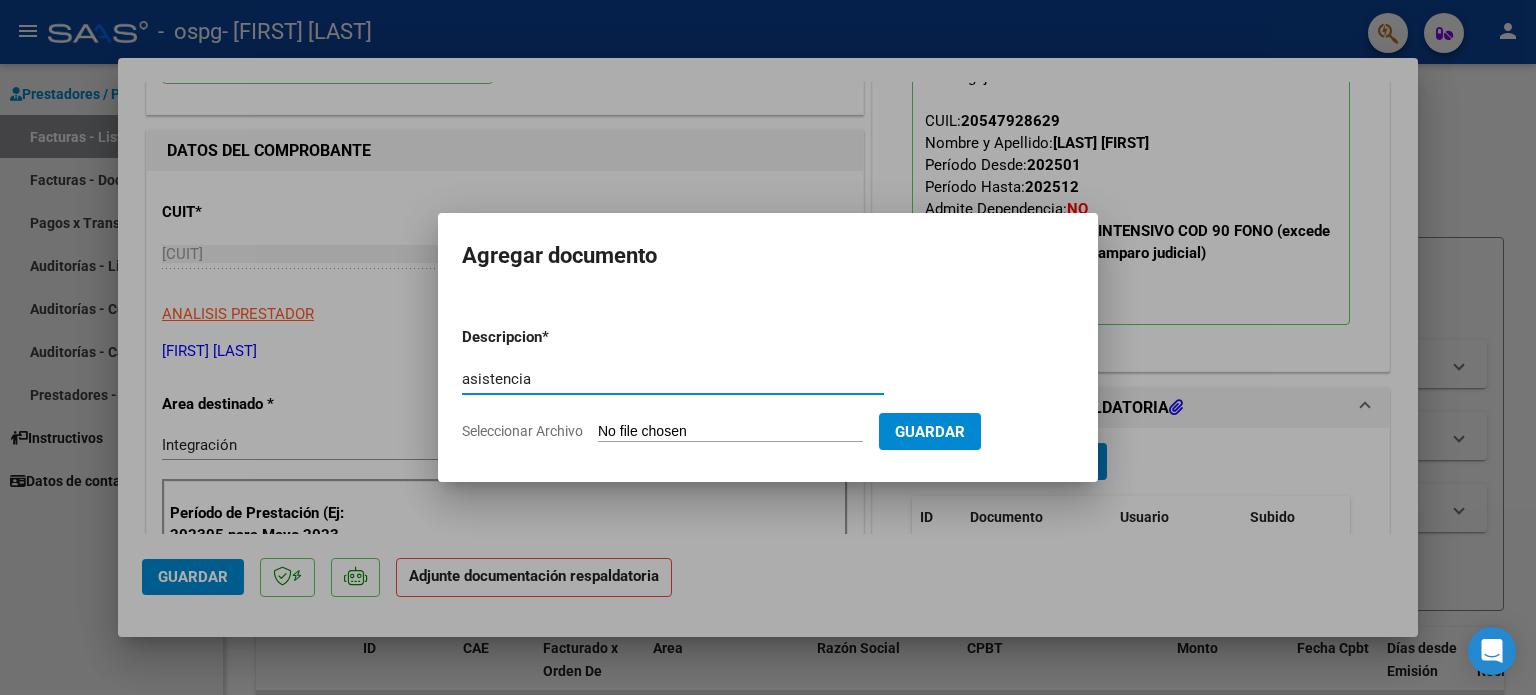 type on "asistencia" 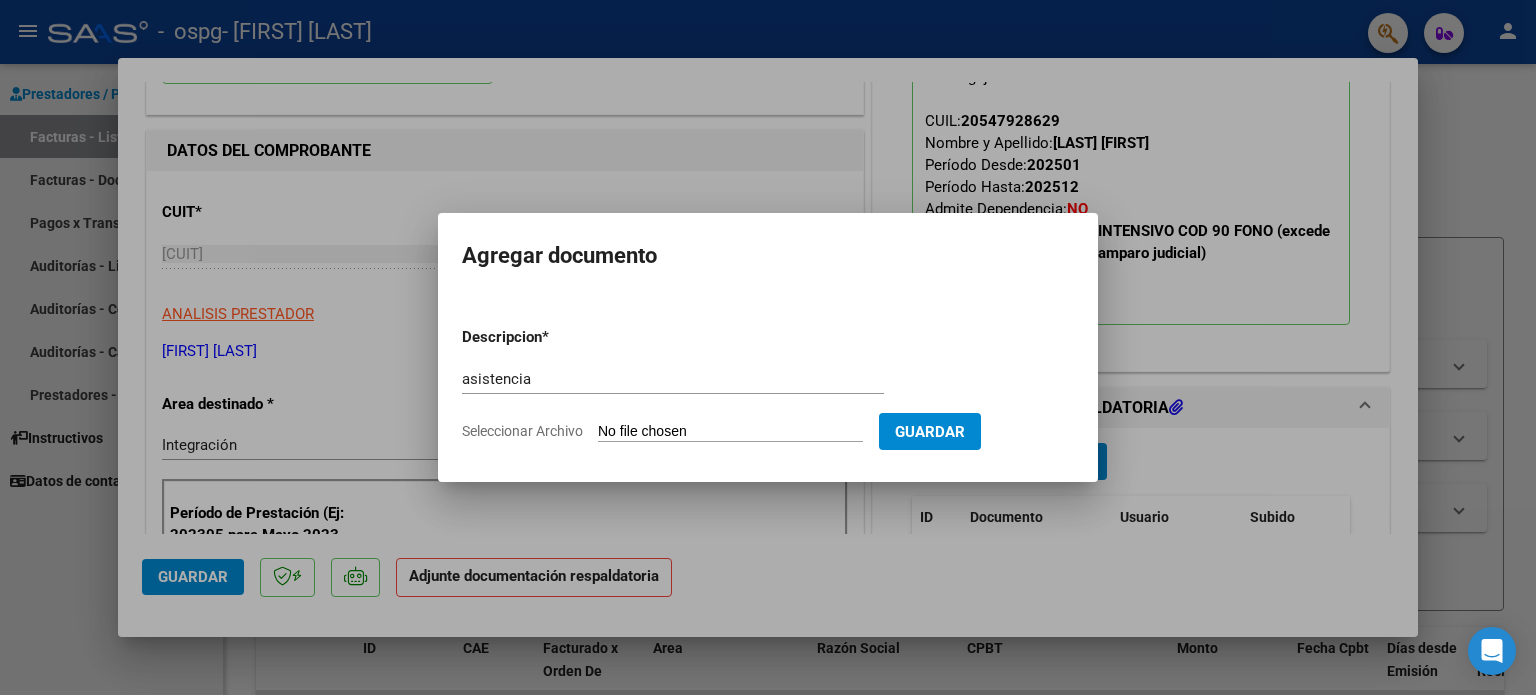 click on "Seleccionar Archivo" 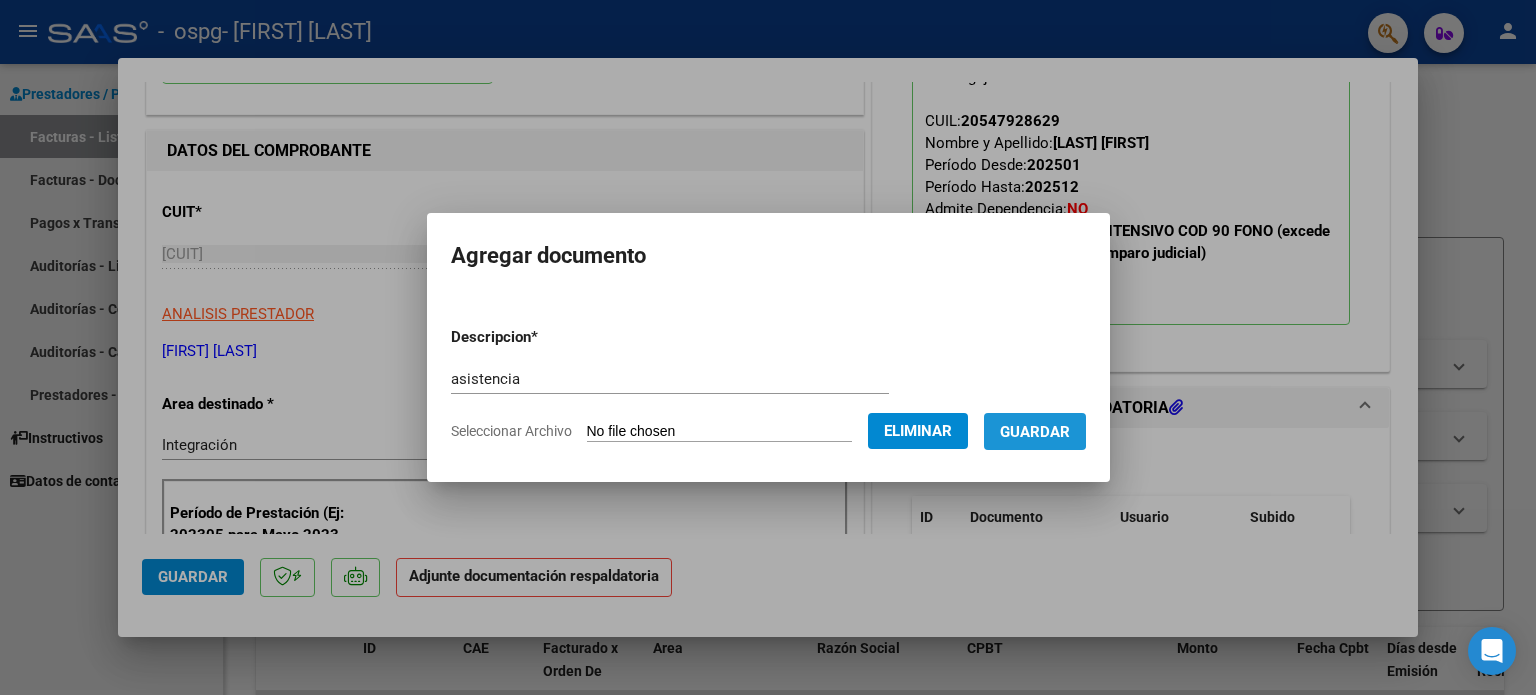 click on "Guardar" at bounding box center [1035, 432] 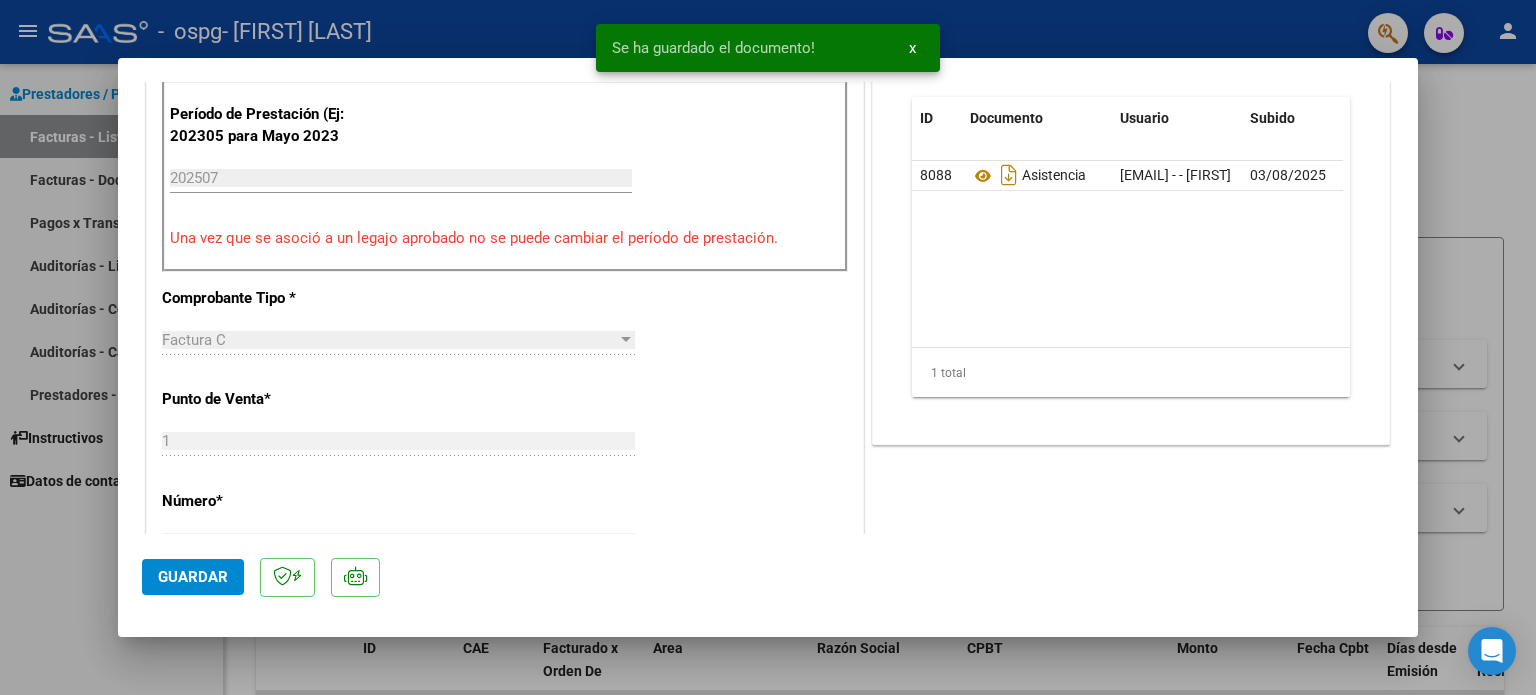 scroll, scrollTop: 700, scrollLeft: 0, axis: vertical 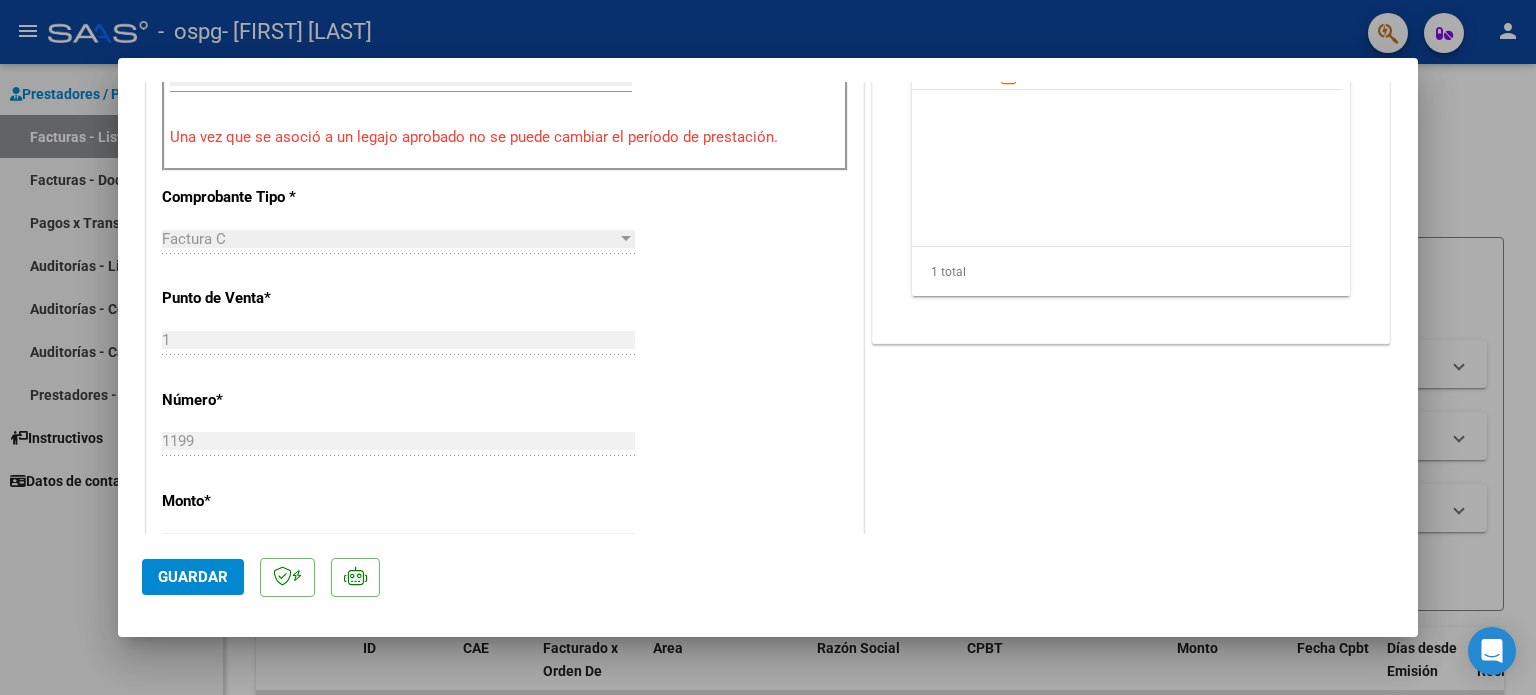 click on "Guardar" 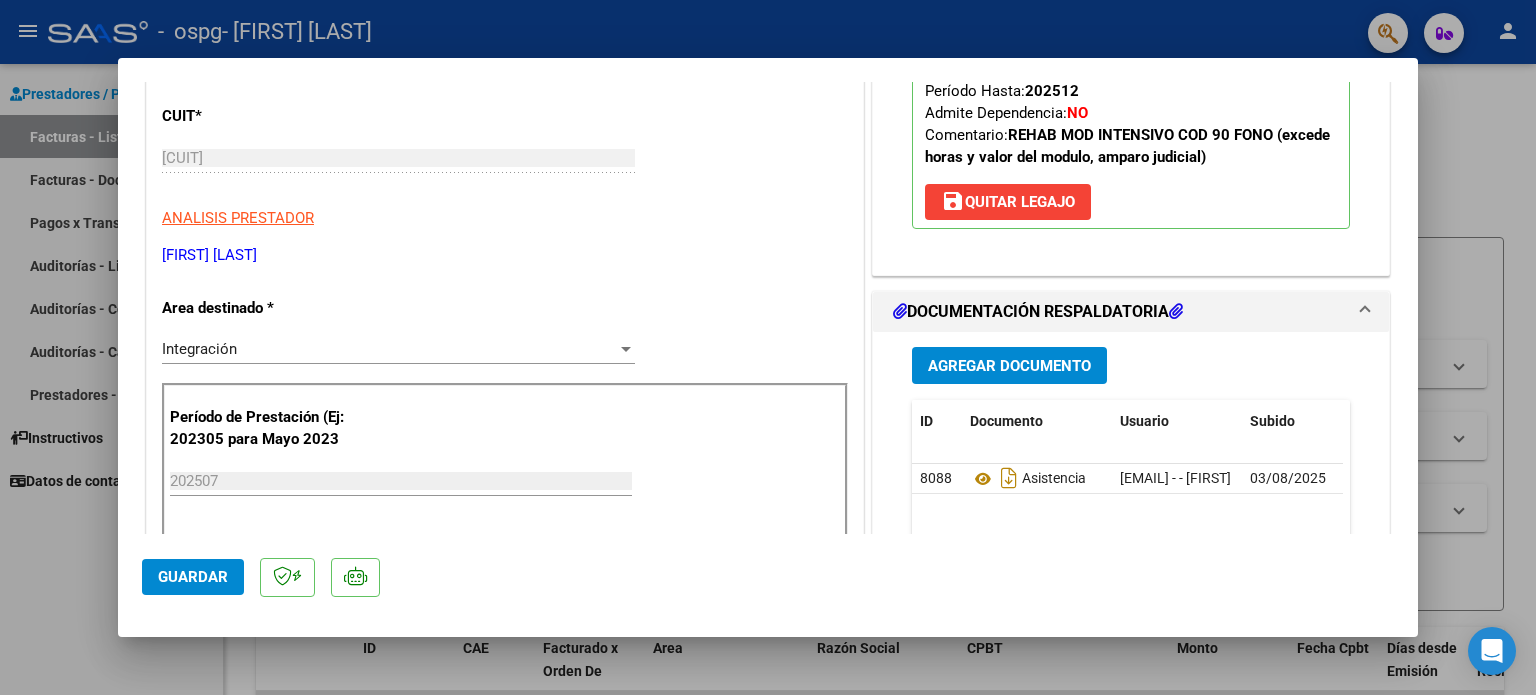 scroll, scrollTop: 200, scrollLeft: 0, axis: vertical 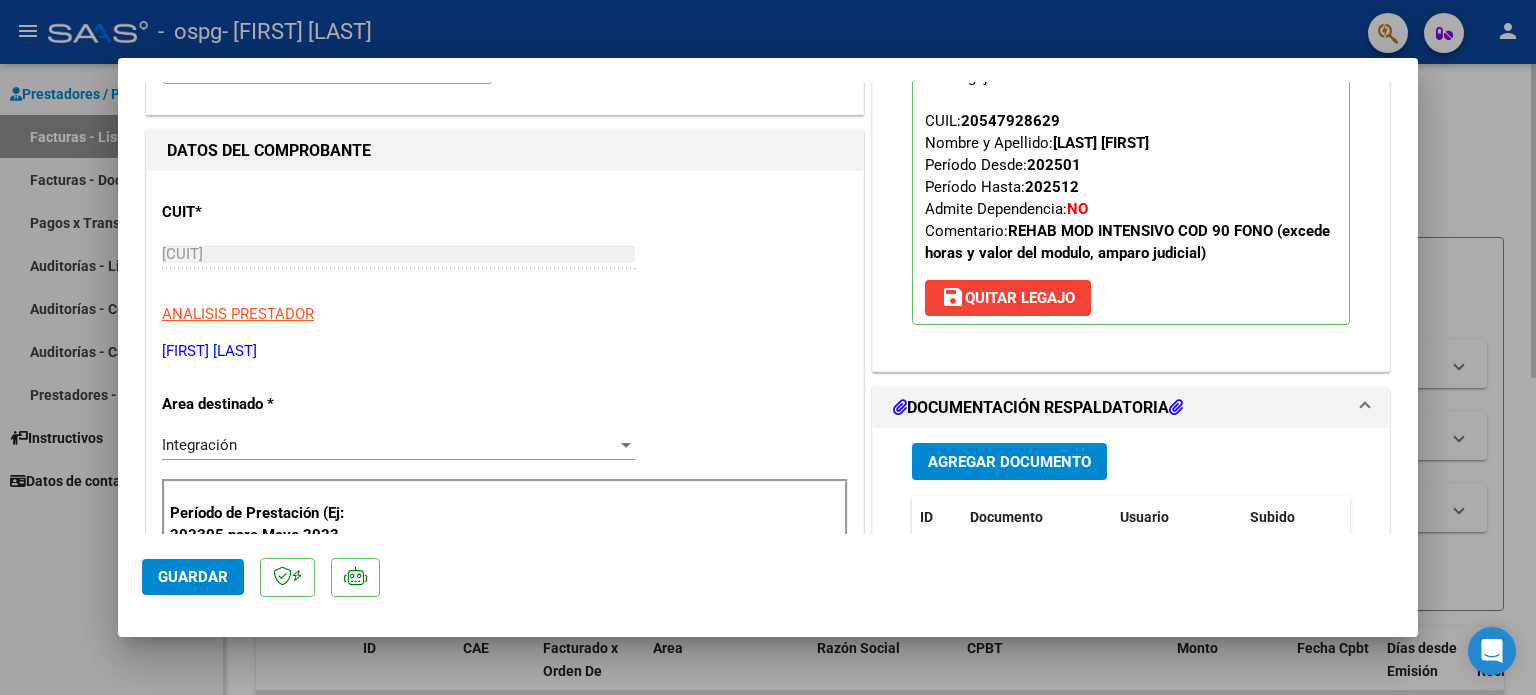 click at bounding box center (768, 347) 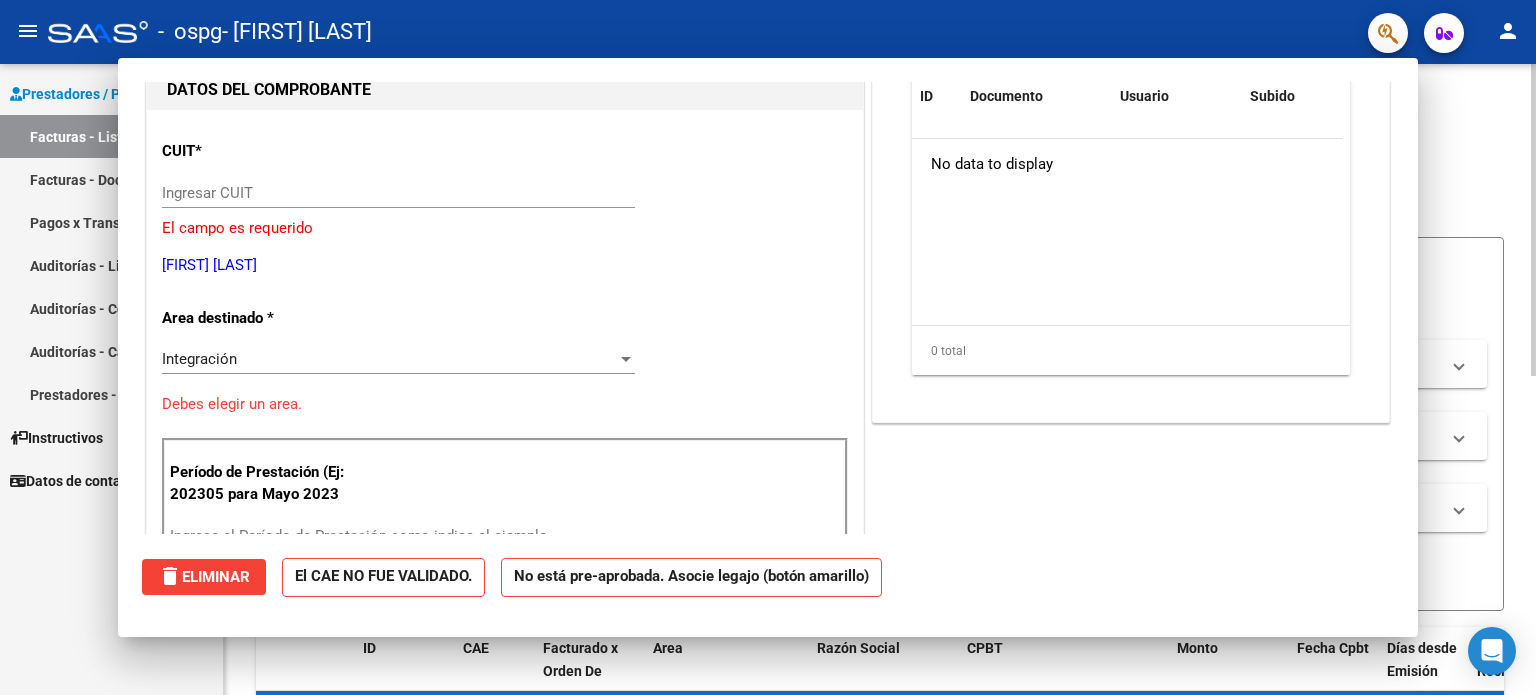 scroll, scrollTop: 0, scrollLeft: 0, axis: both 